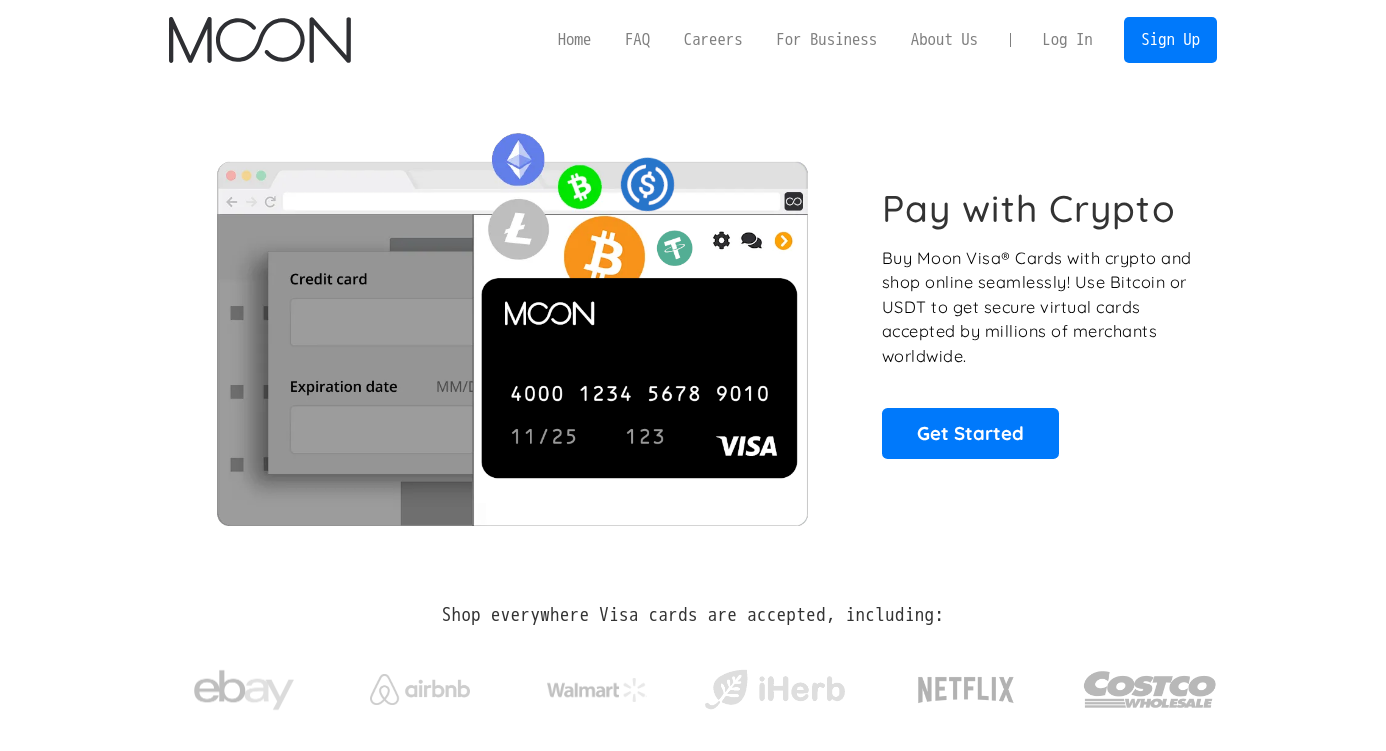 scroll, scrollTop: 0, scrollLeft: 0, axis: both 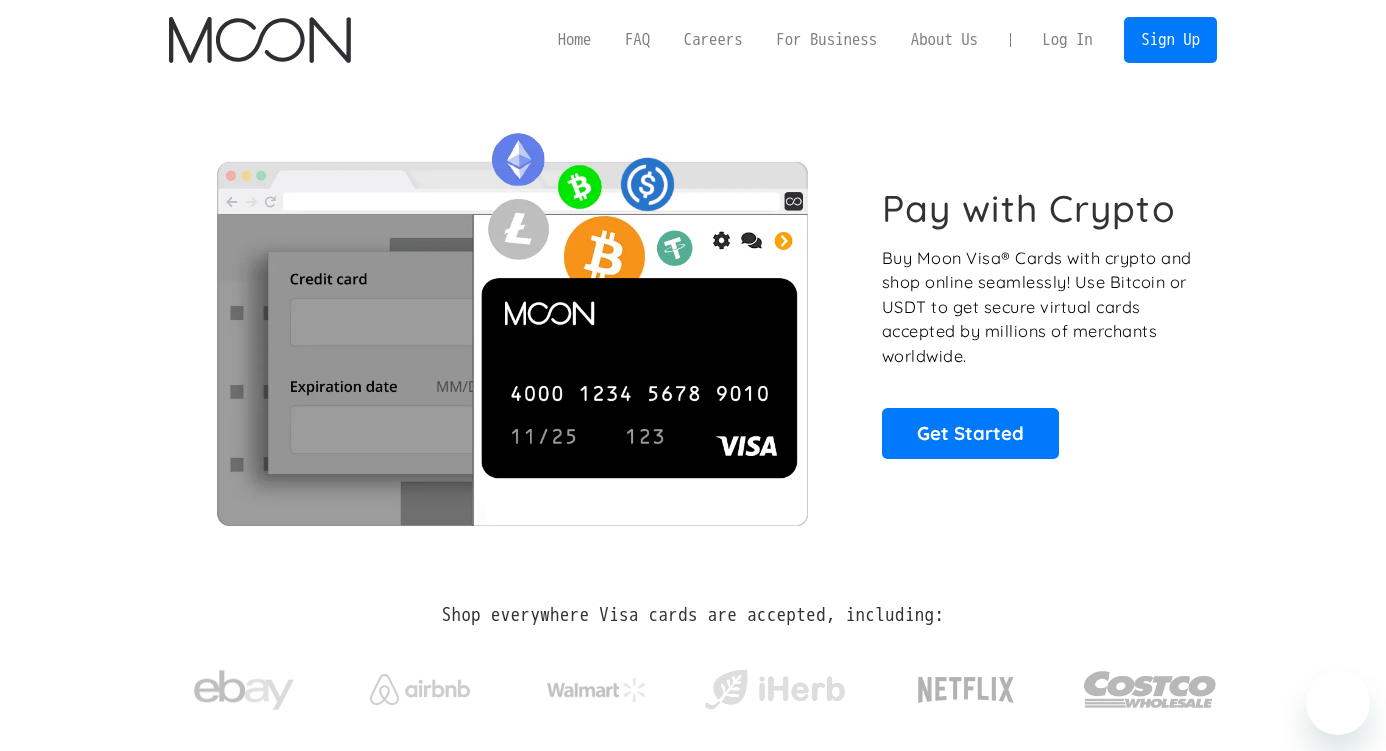 click on "Log In" at bounding box center (1067, 40) 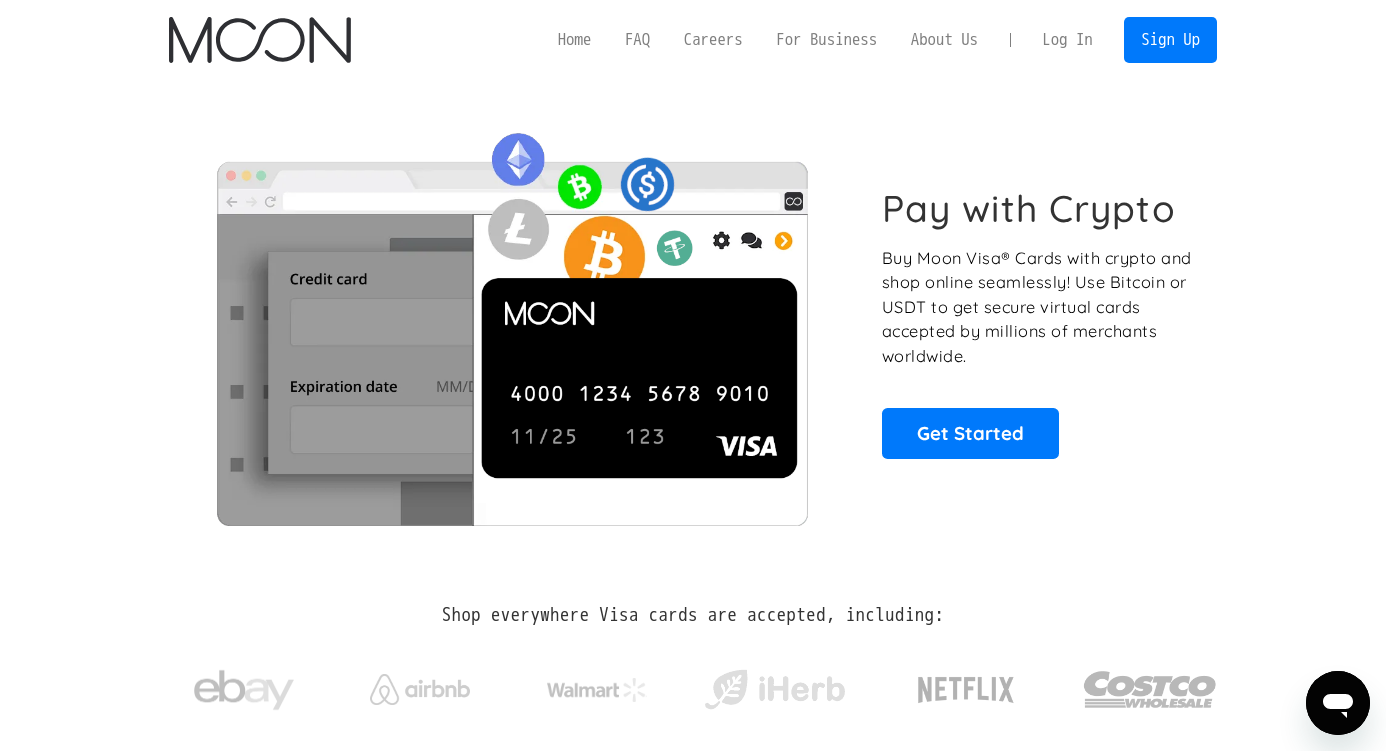 scroll, scrollTop: 0, scrollLeft: 0, axis: both 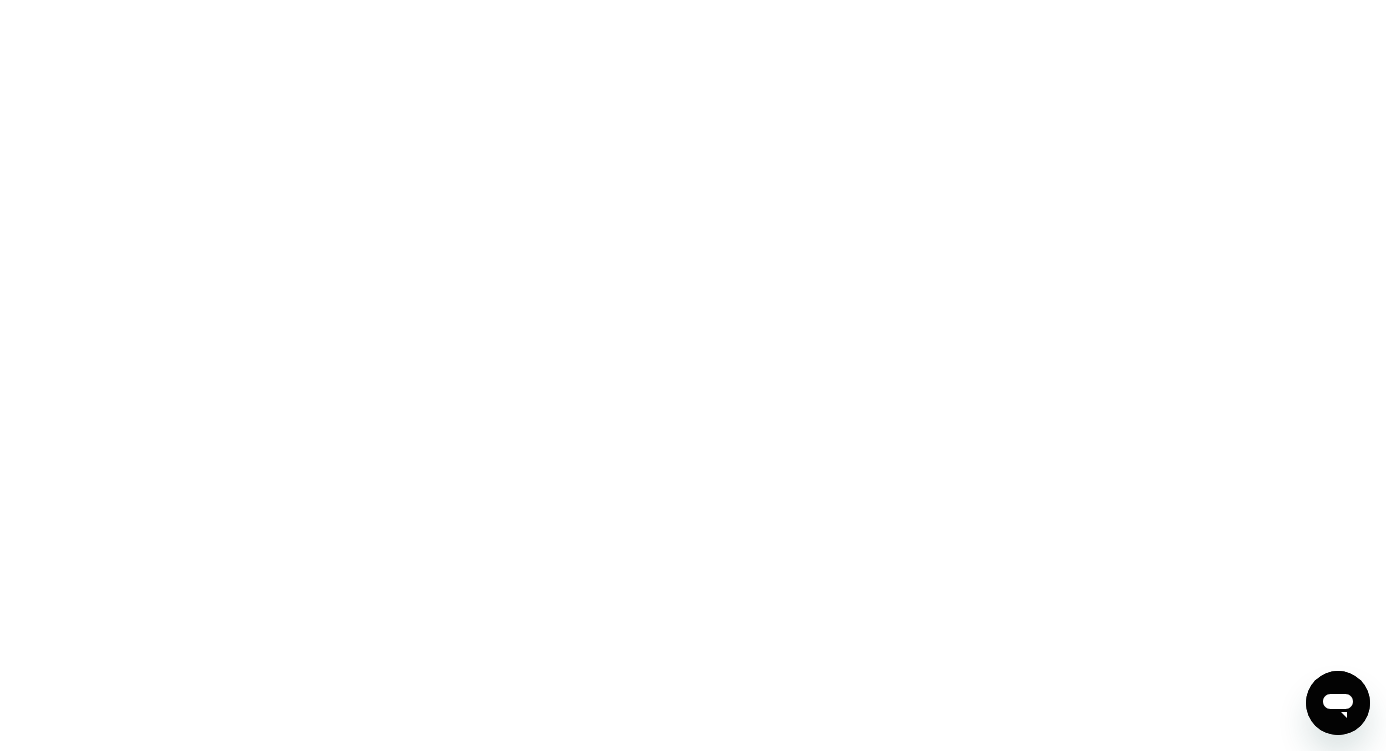 click 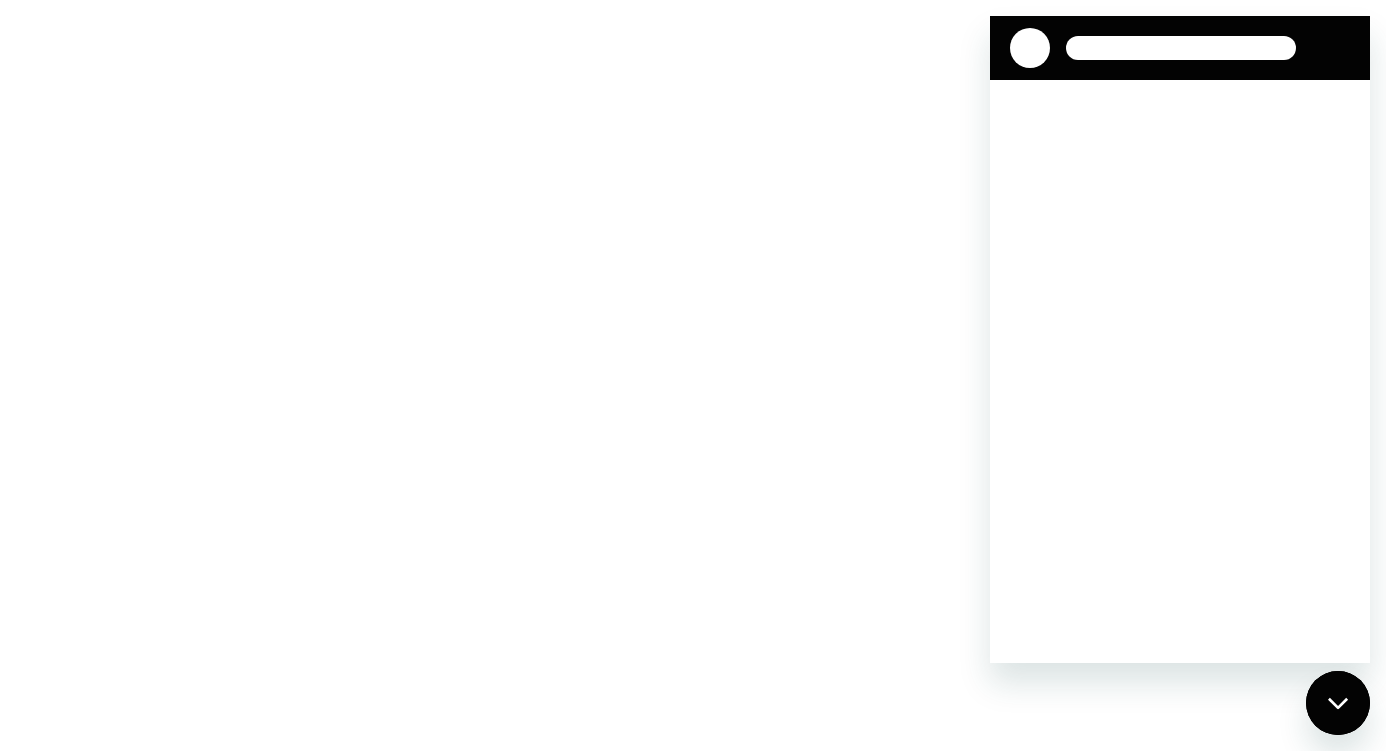scroll, scrollTop: 0, scrollLeft: 0, axis: both 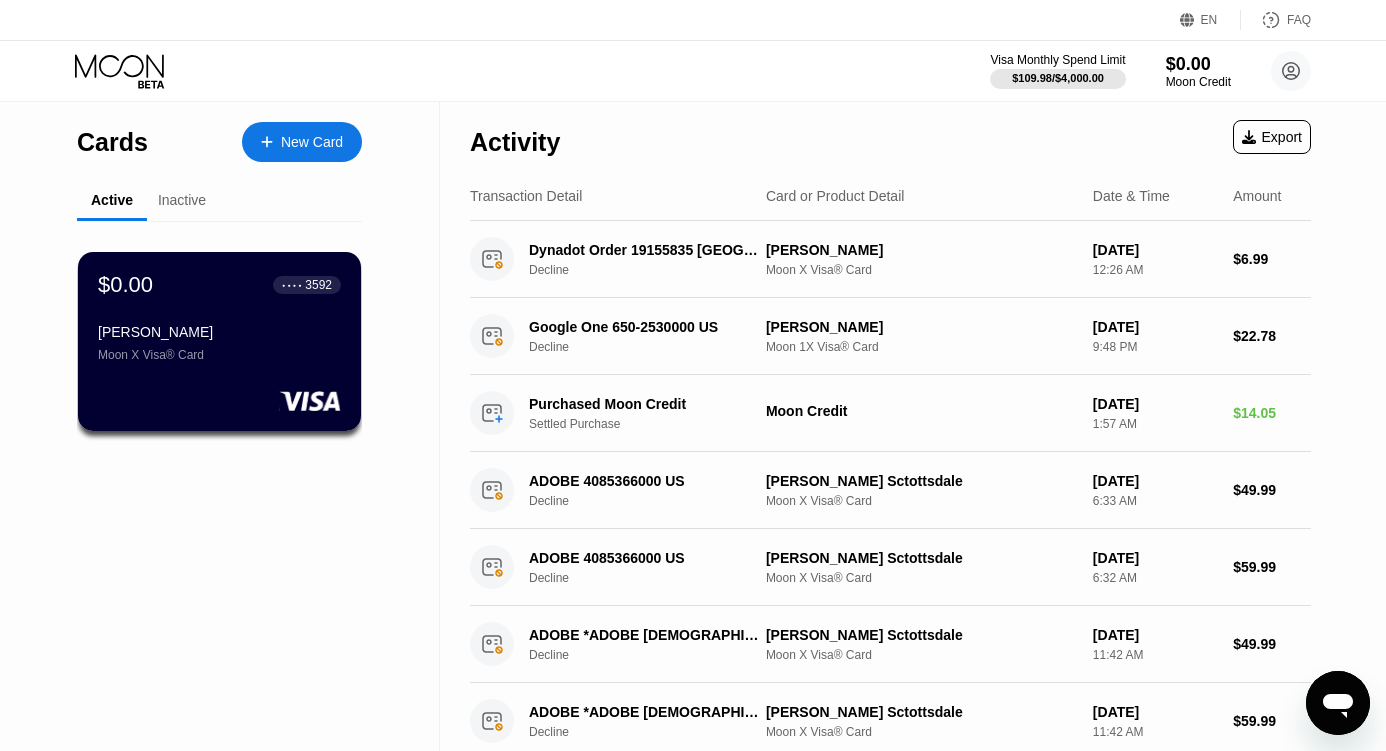 click 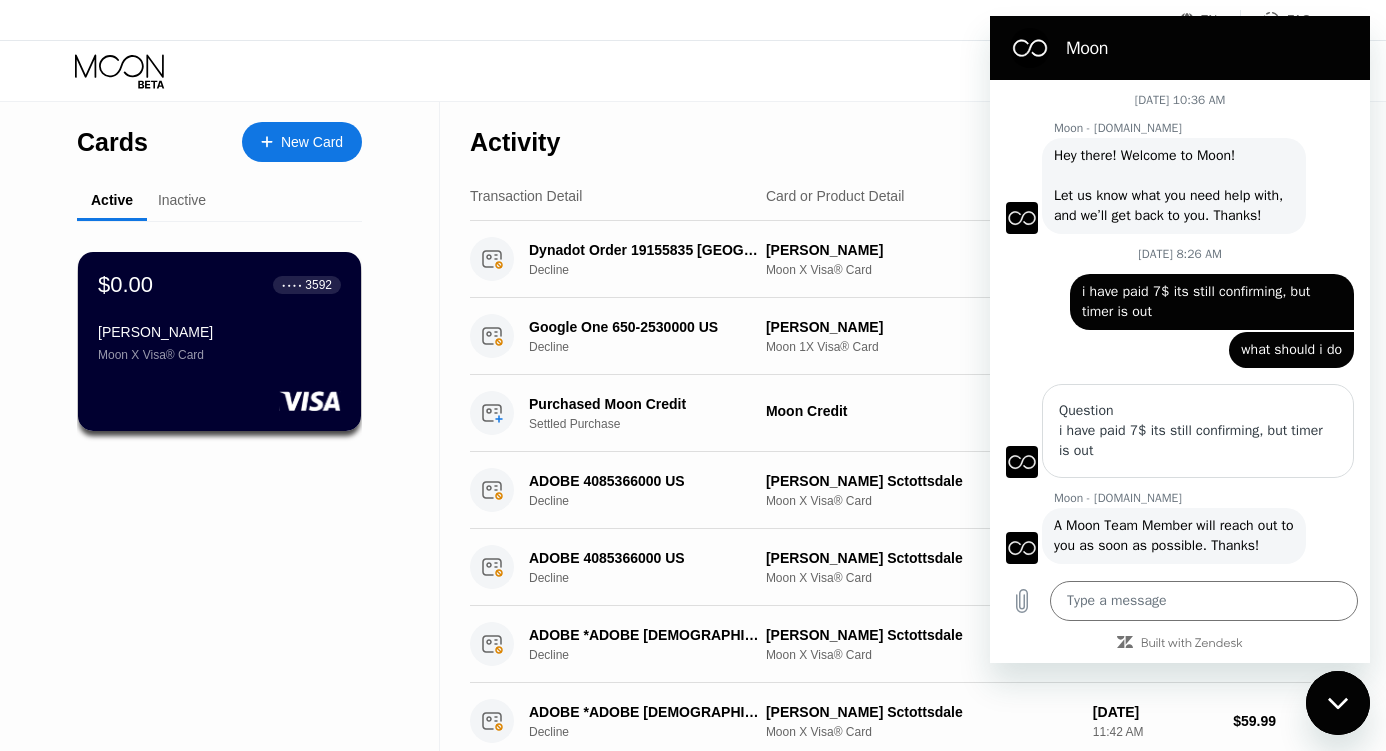 scroll, scrollTop: 0, scrollLeft: 0, axis: both 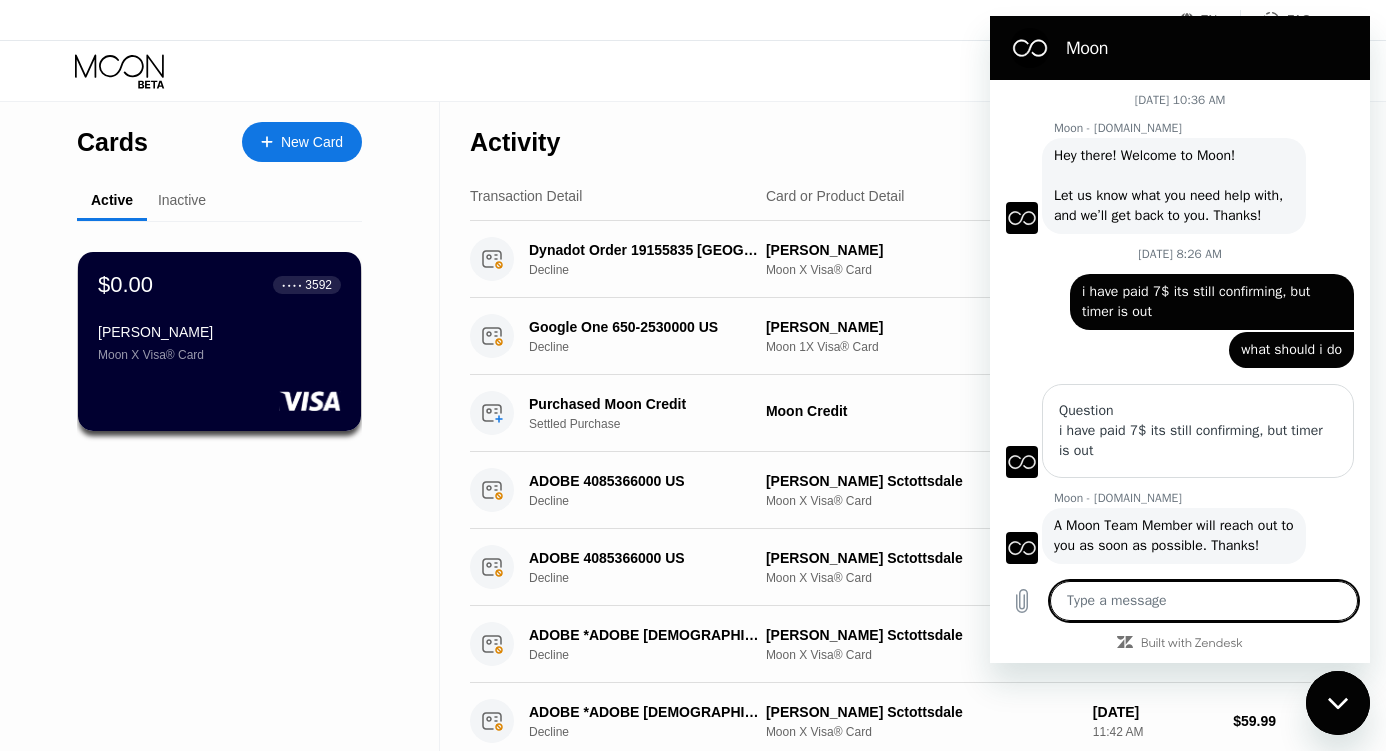 click on "i have paid 7$ its still confirming, but timer is out" at bounding box center (1198, 441) 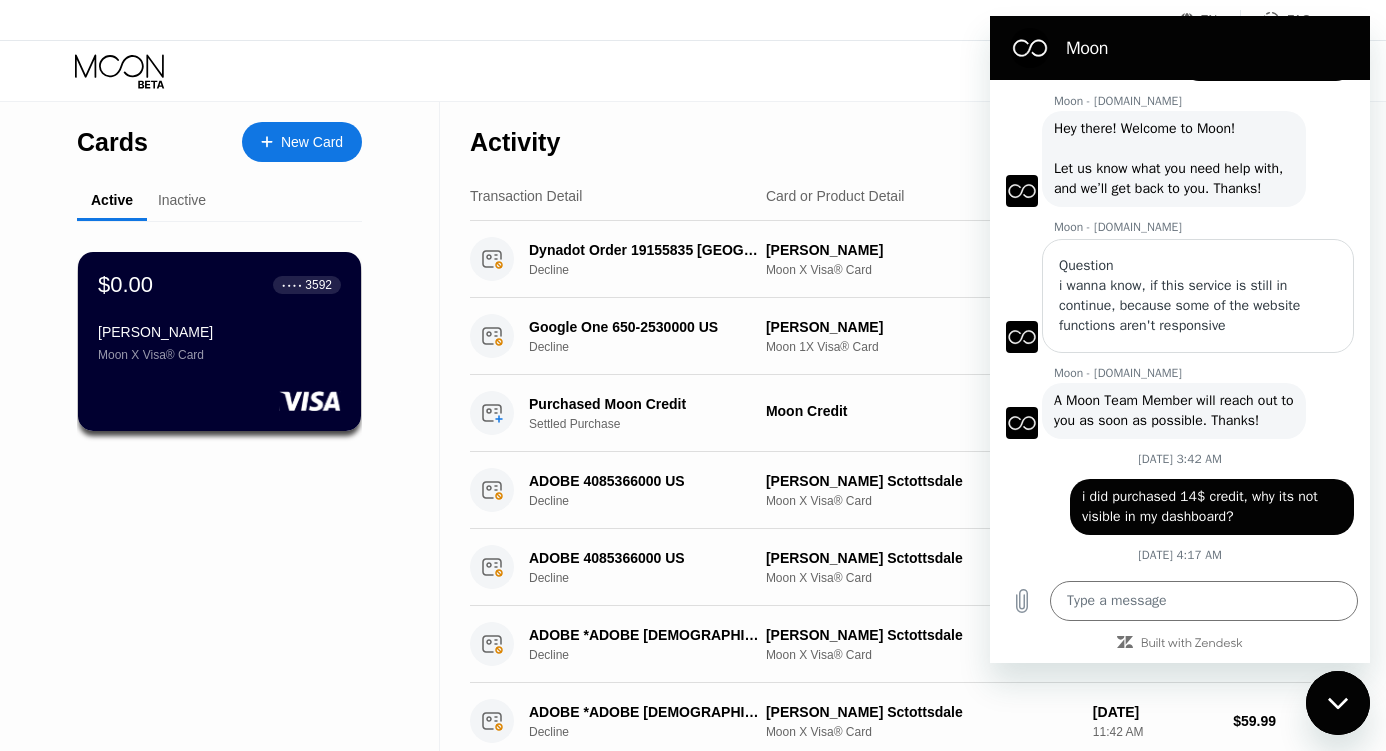 scroll, scrollTop: 1196, scrollLeft: 0, axis: vertical 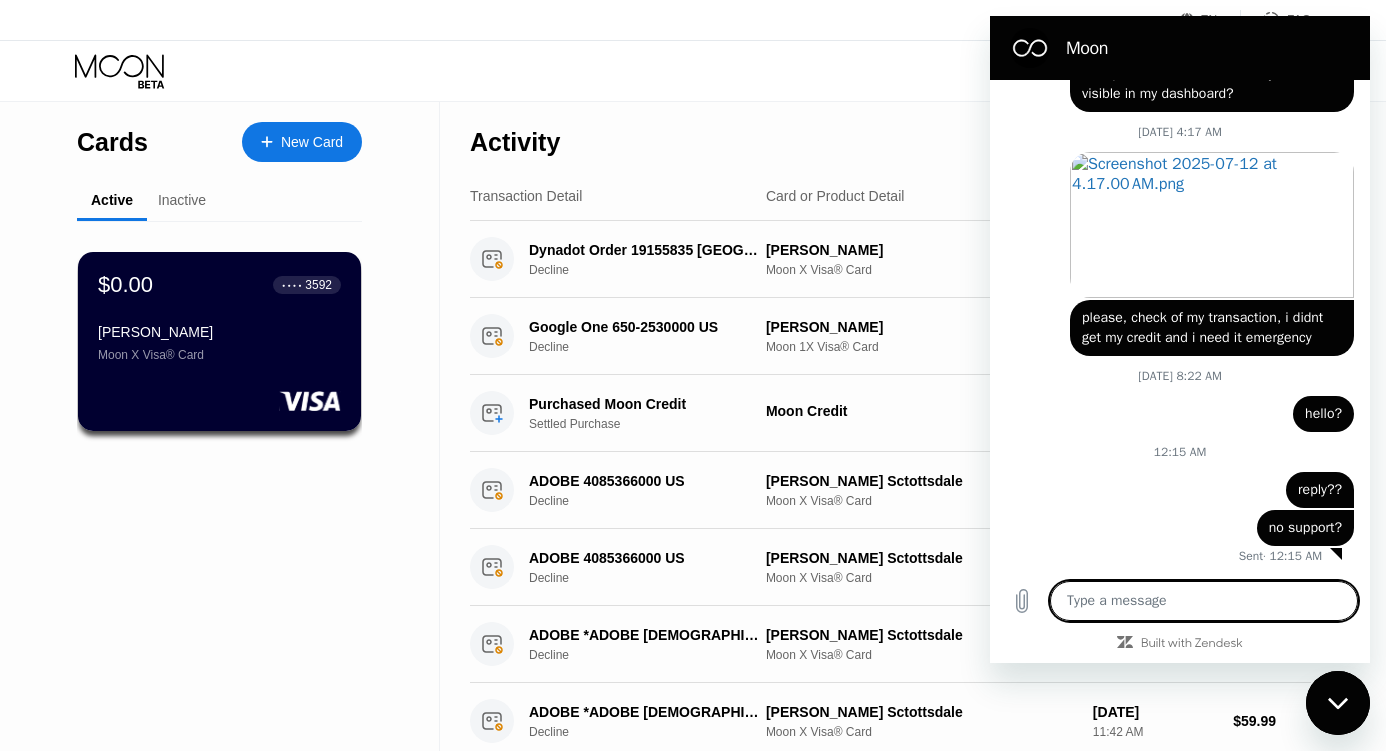 click at bounding box center [1204, 601] 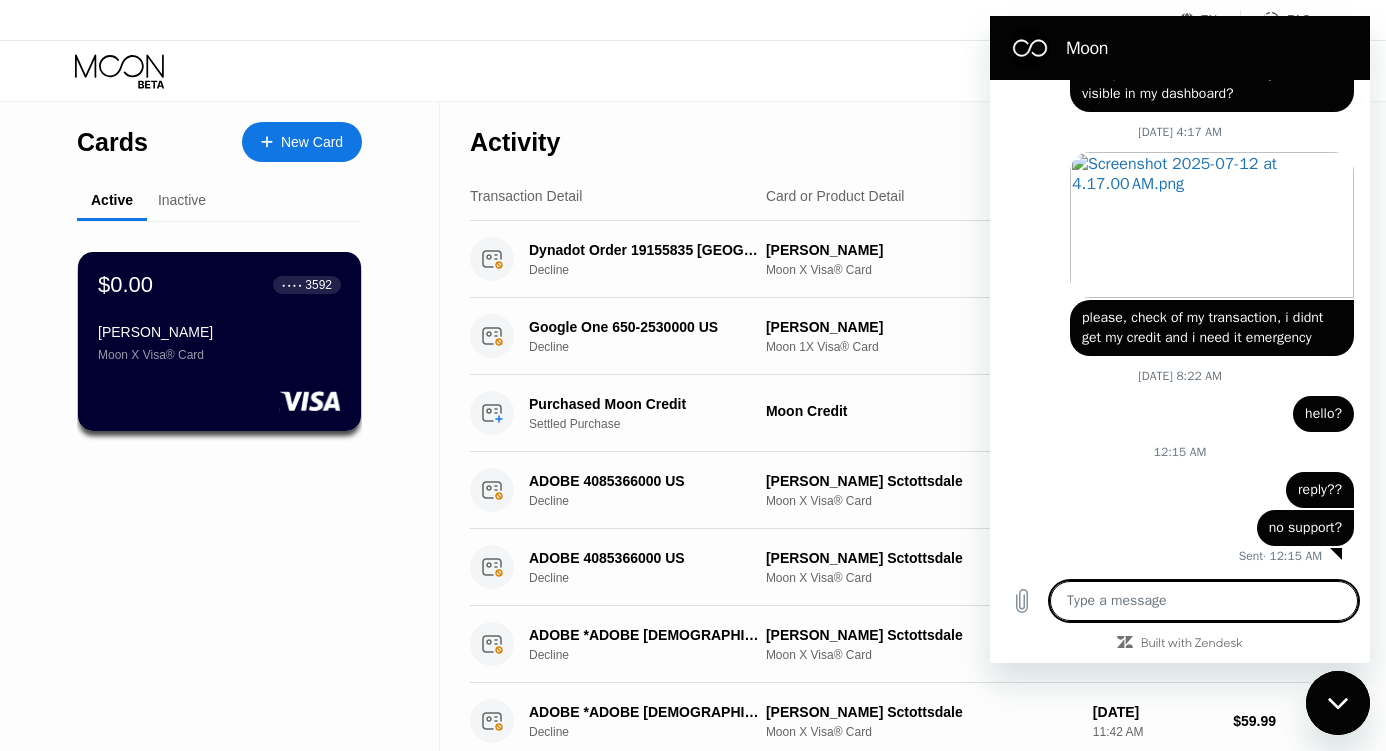 type on "H" 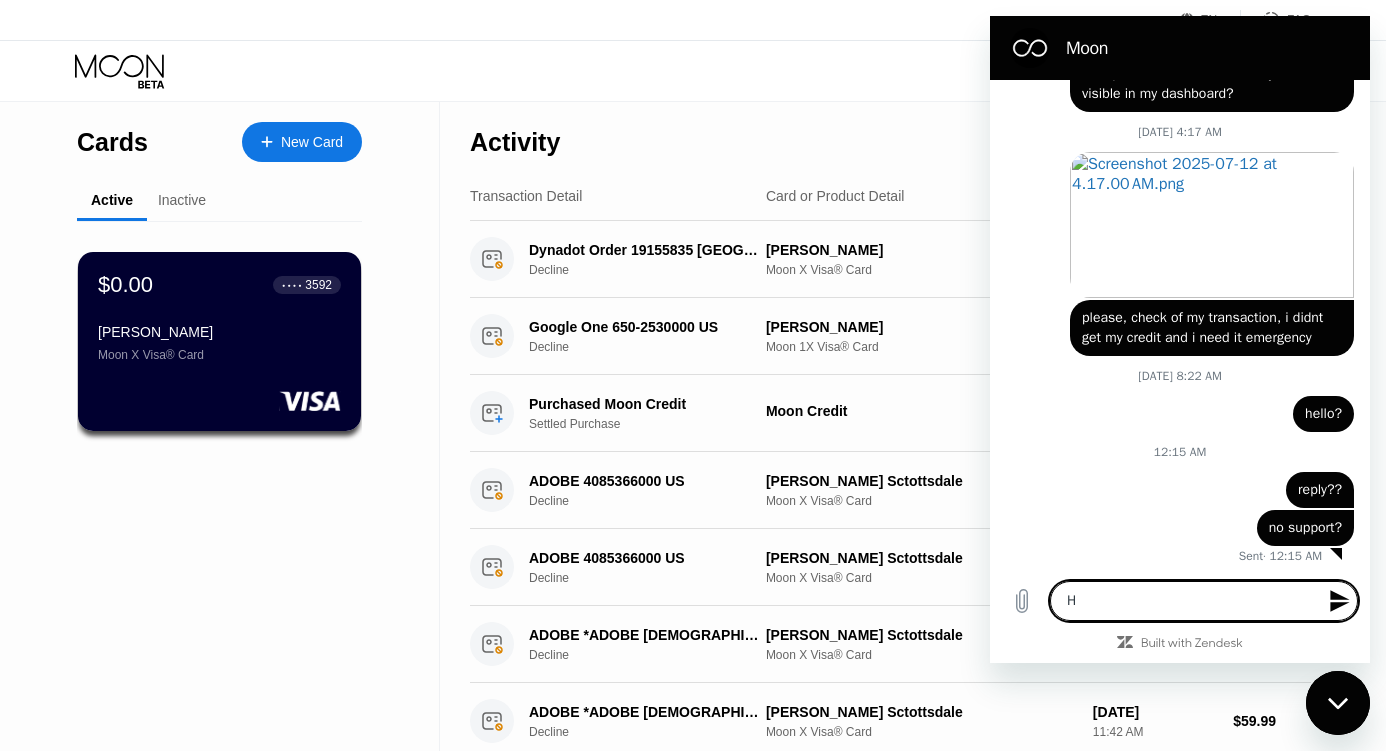 type on "He" 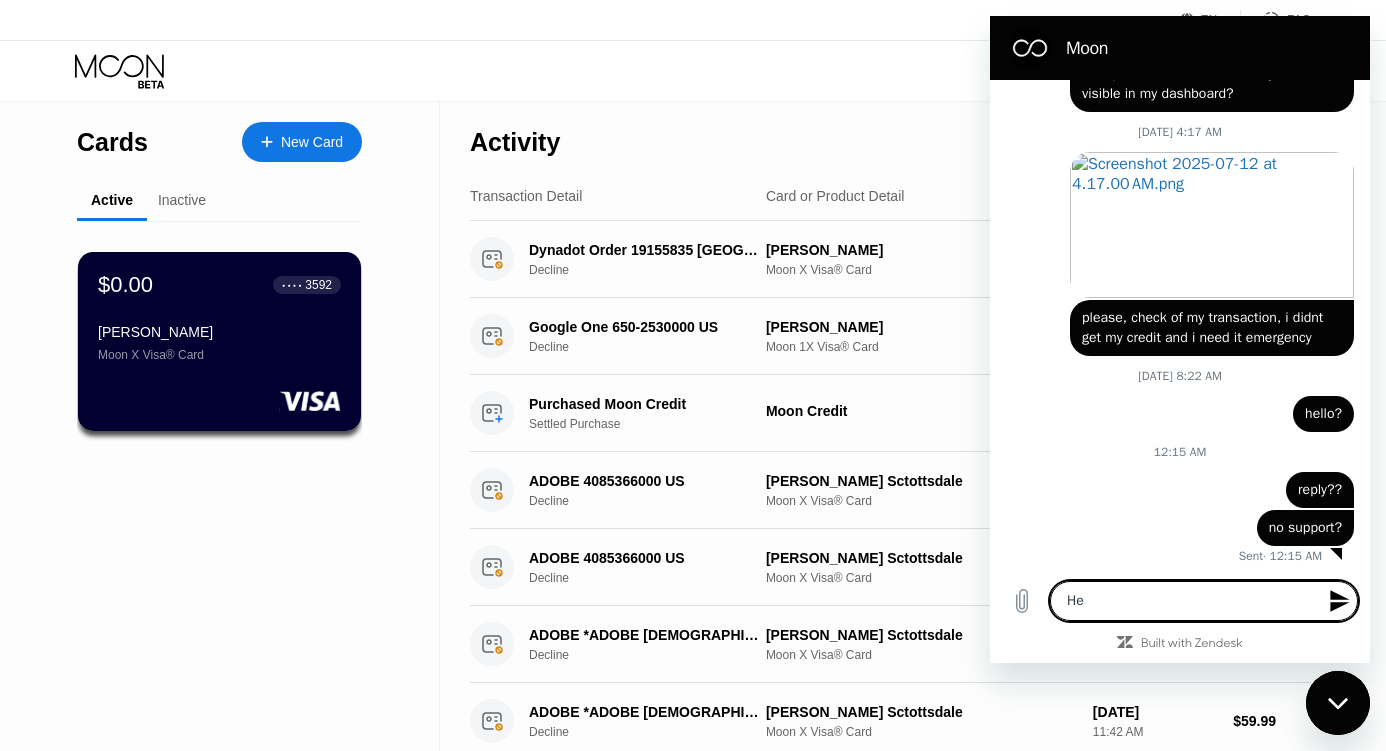 type on "Hel" 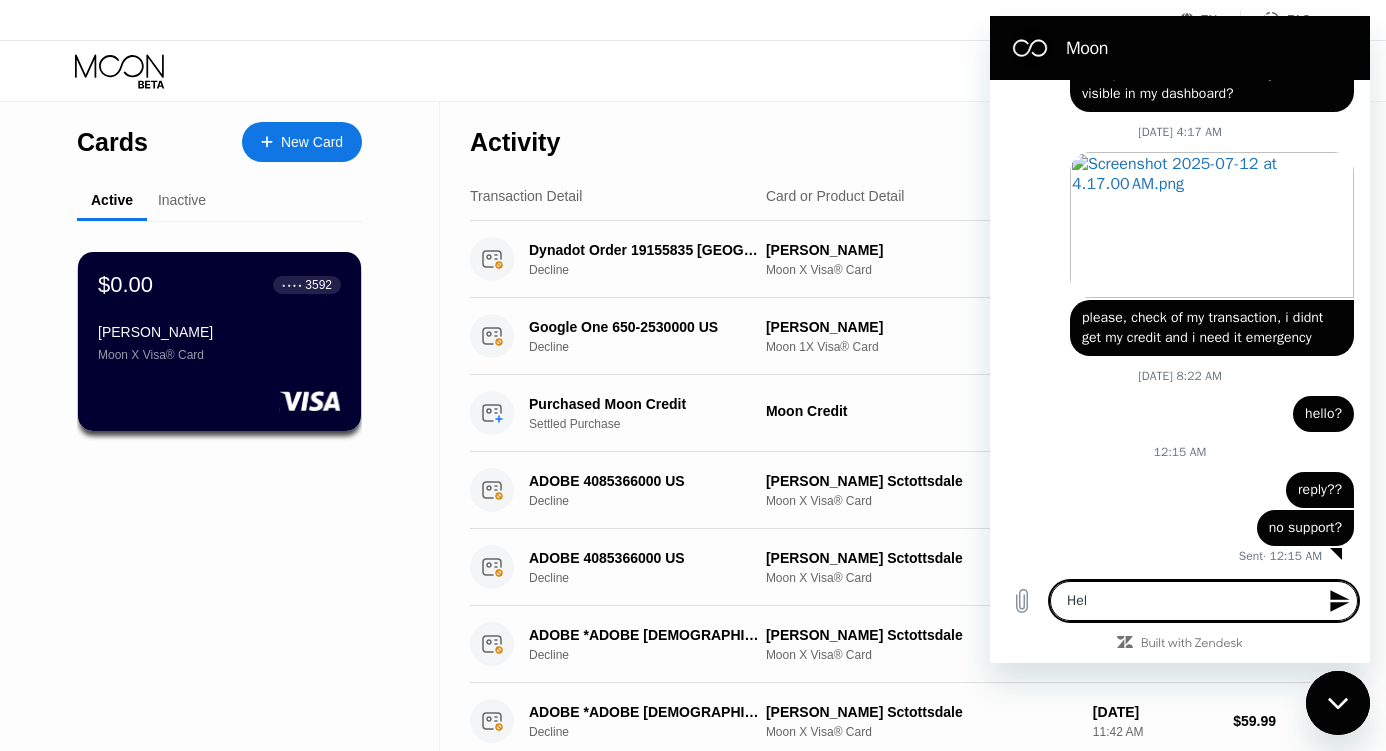 type on "Hell" 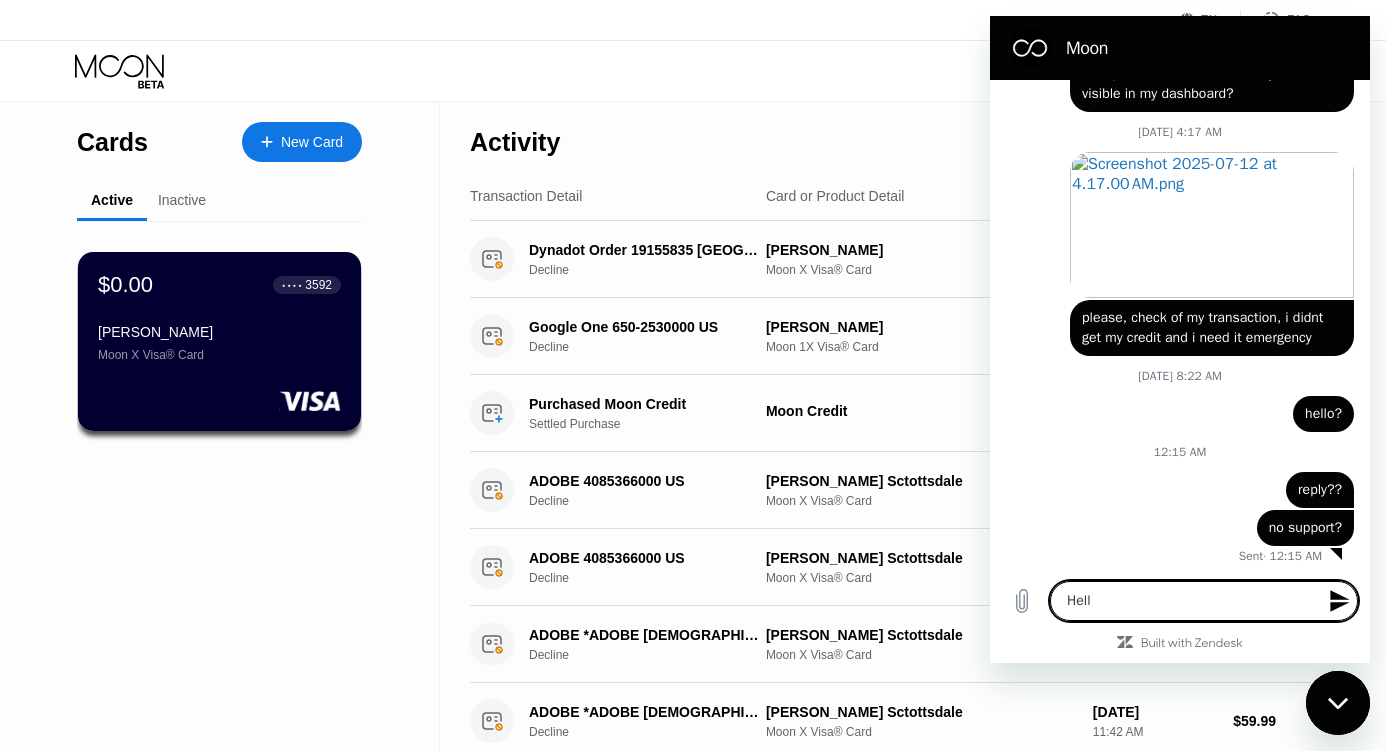 type on "Hello" 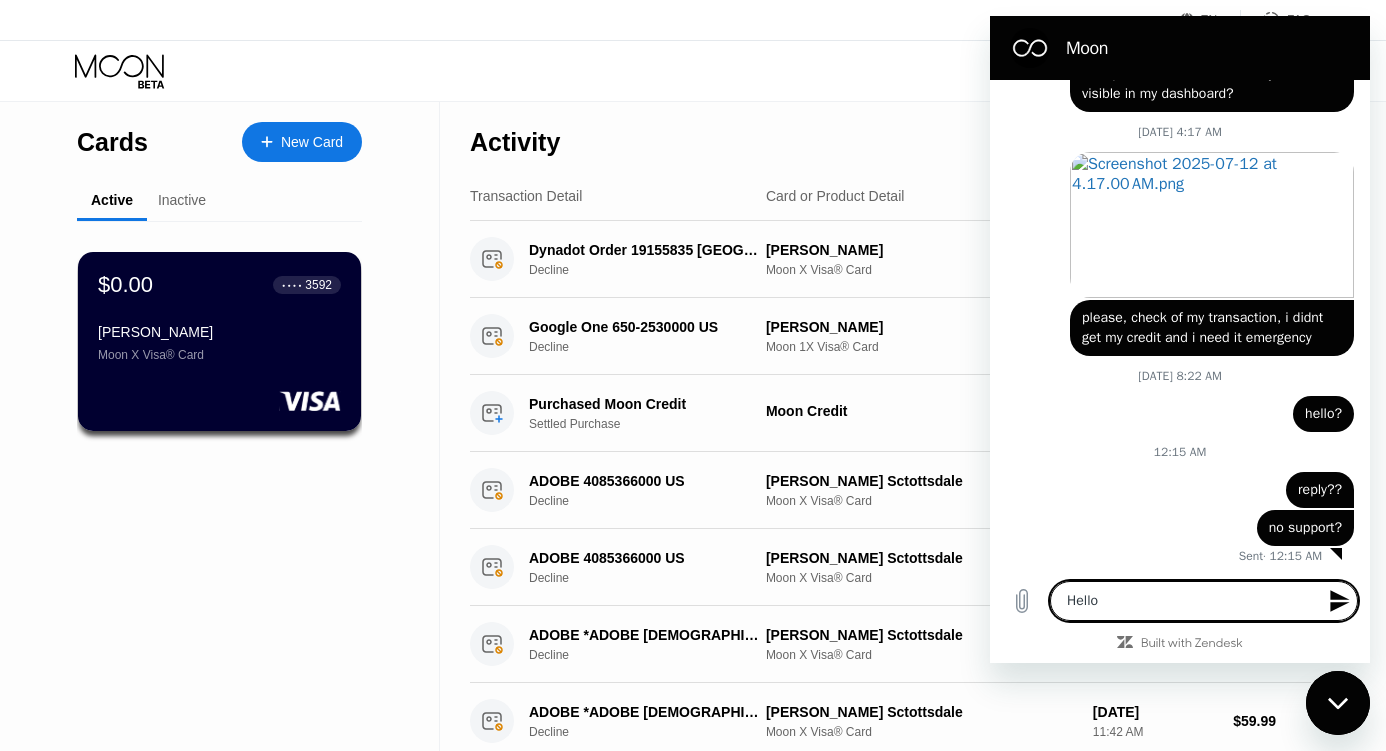 type on "Hello?" 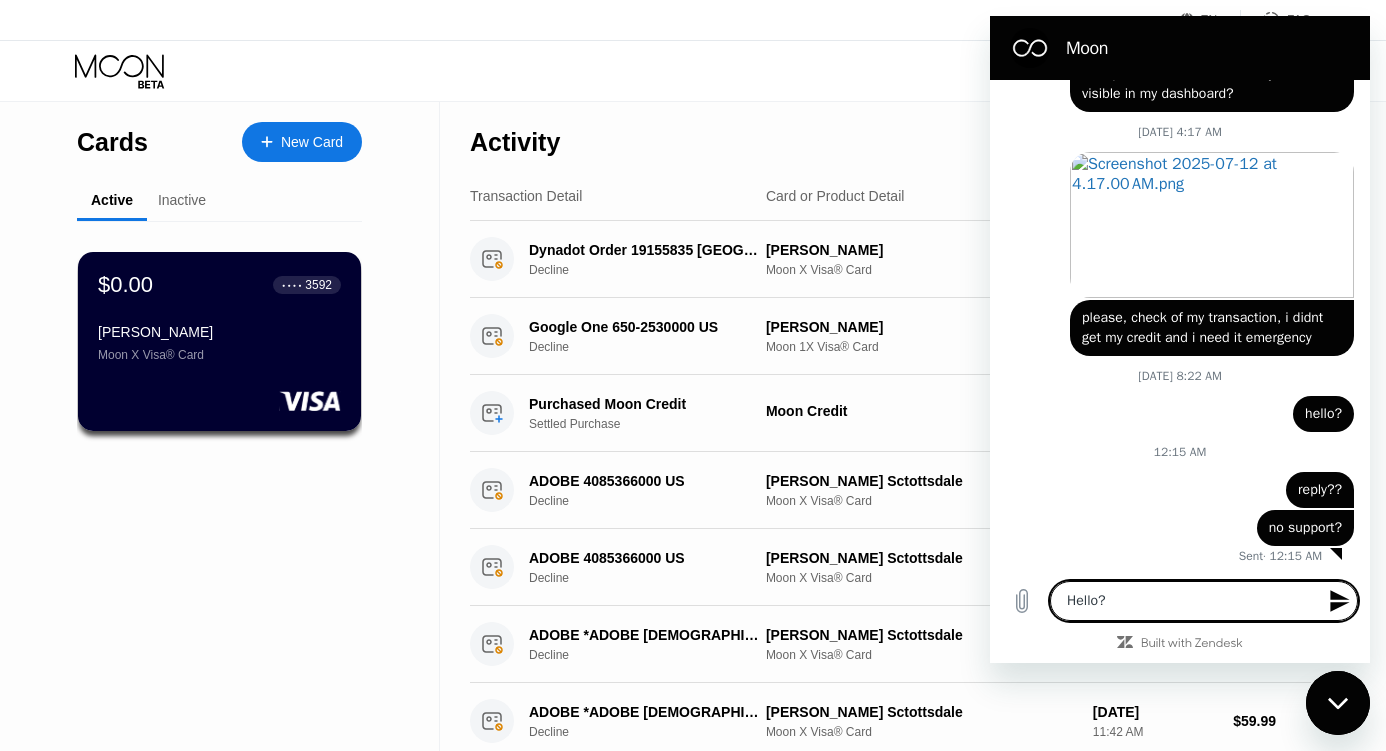 type on "Hello??" 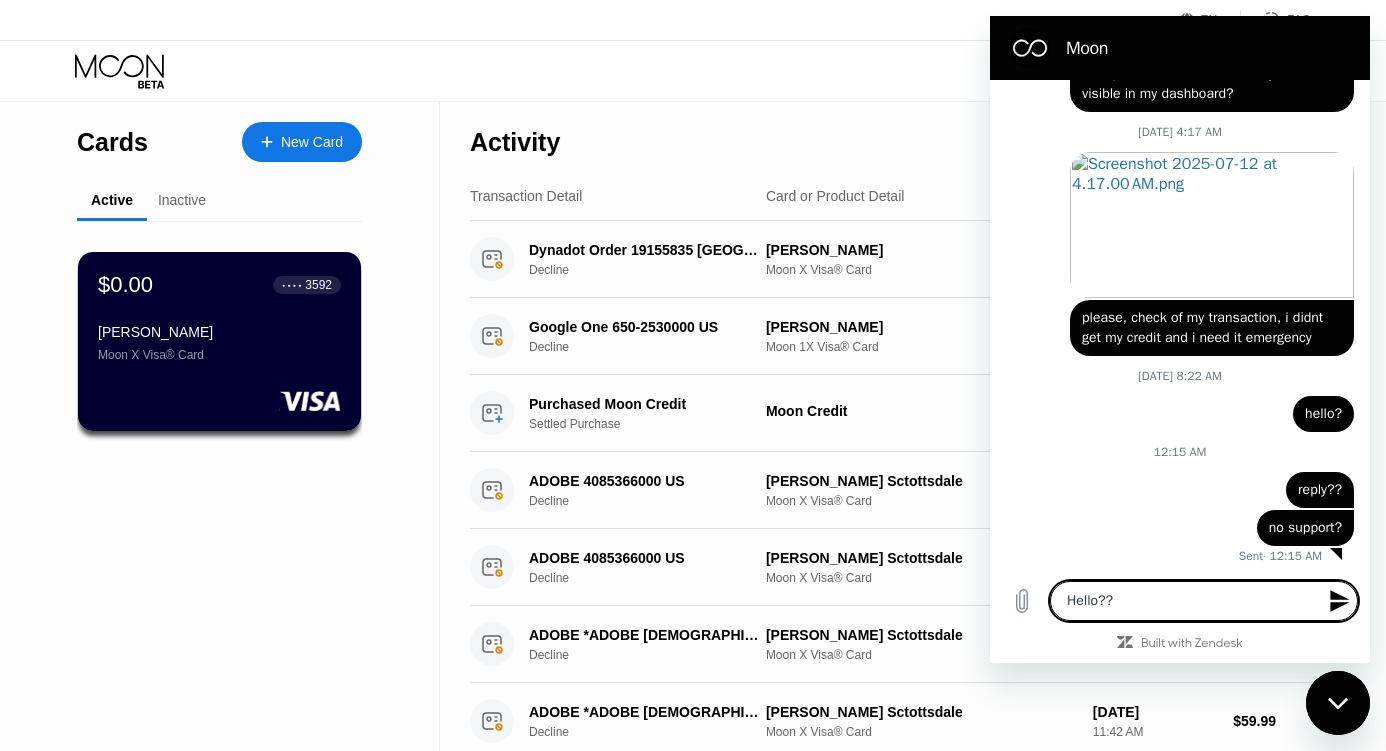 type 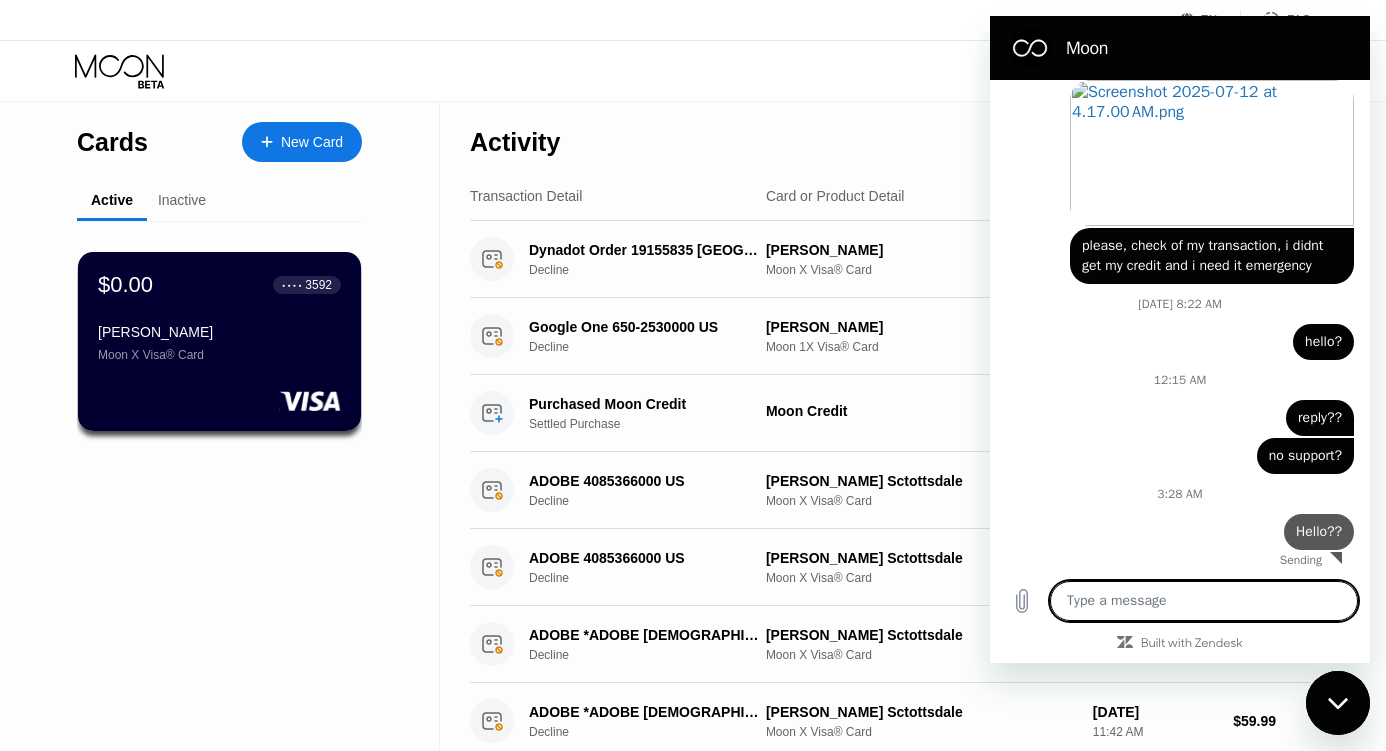 type on "x" 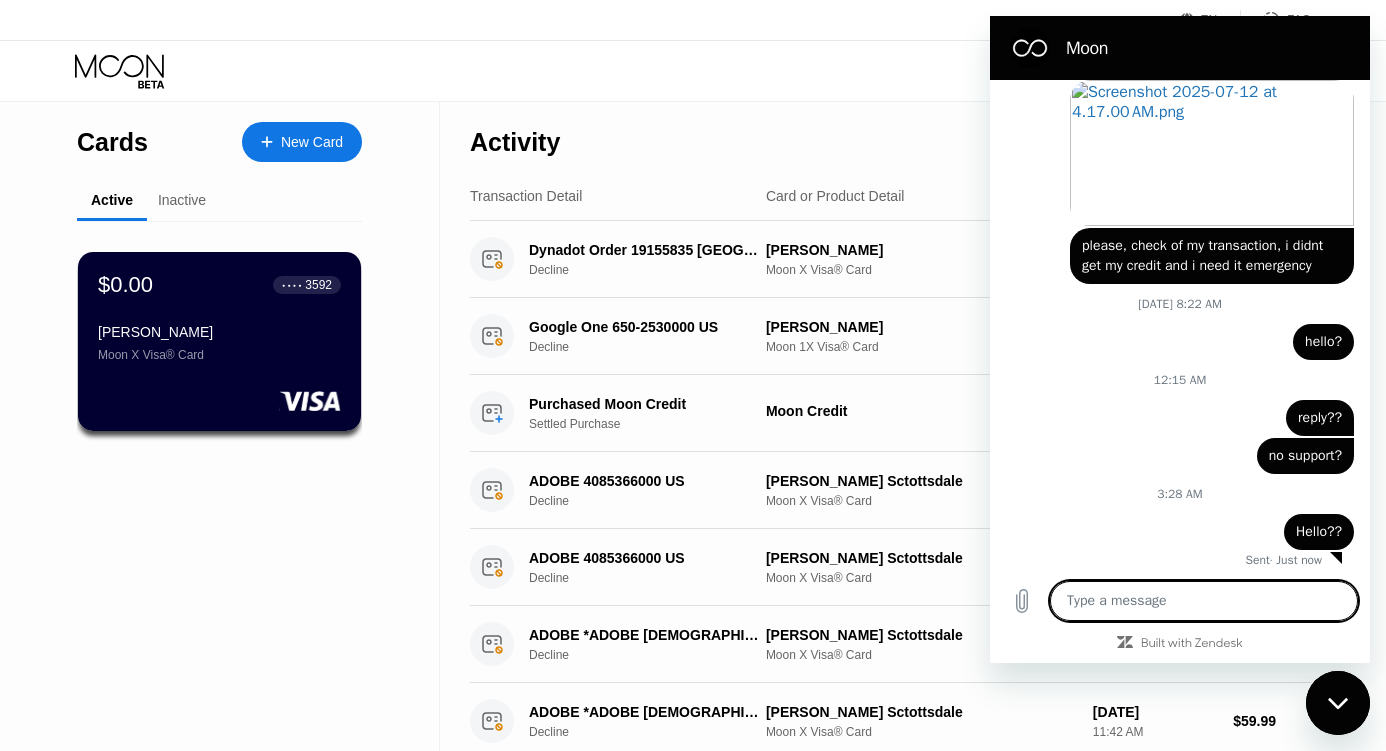 scroll, scrollTop: 1272, scrollLeft: 0, axis: vertical 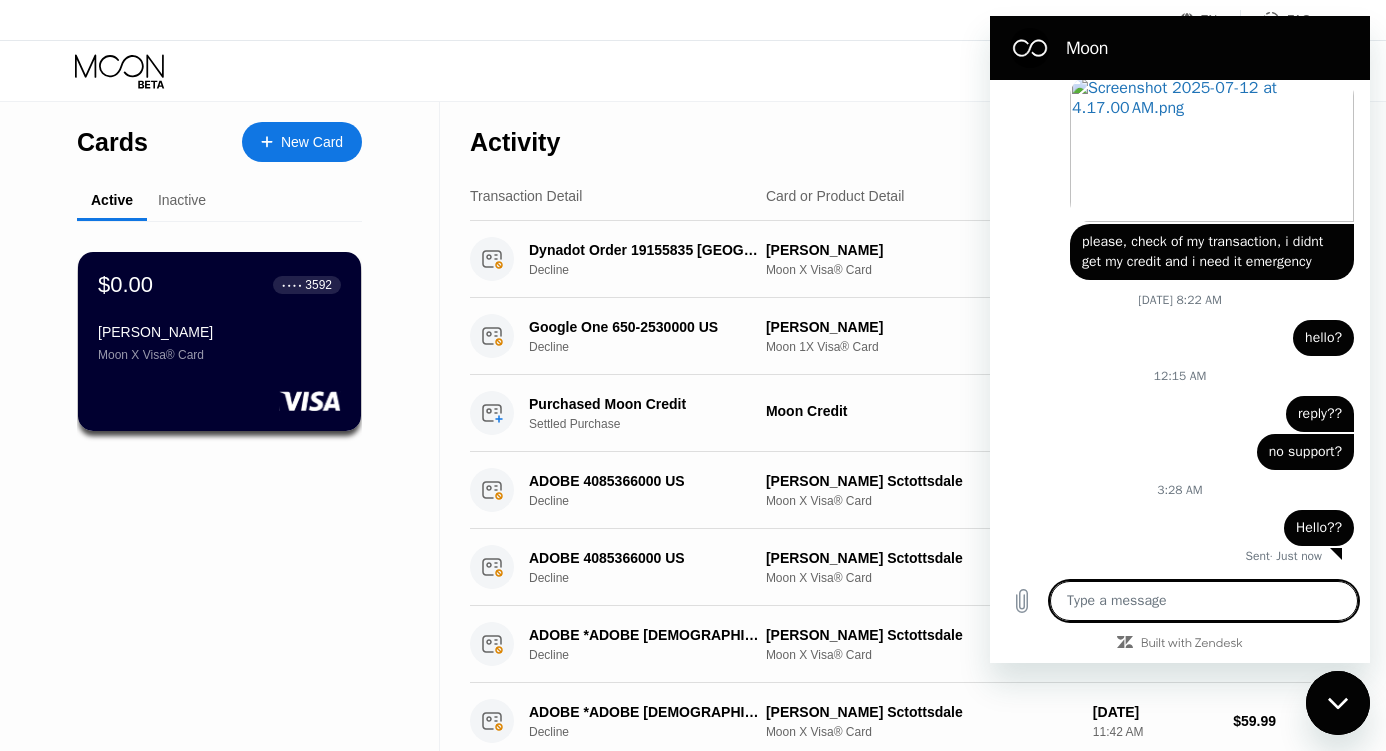 type on "s" 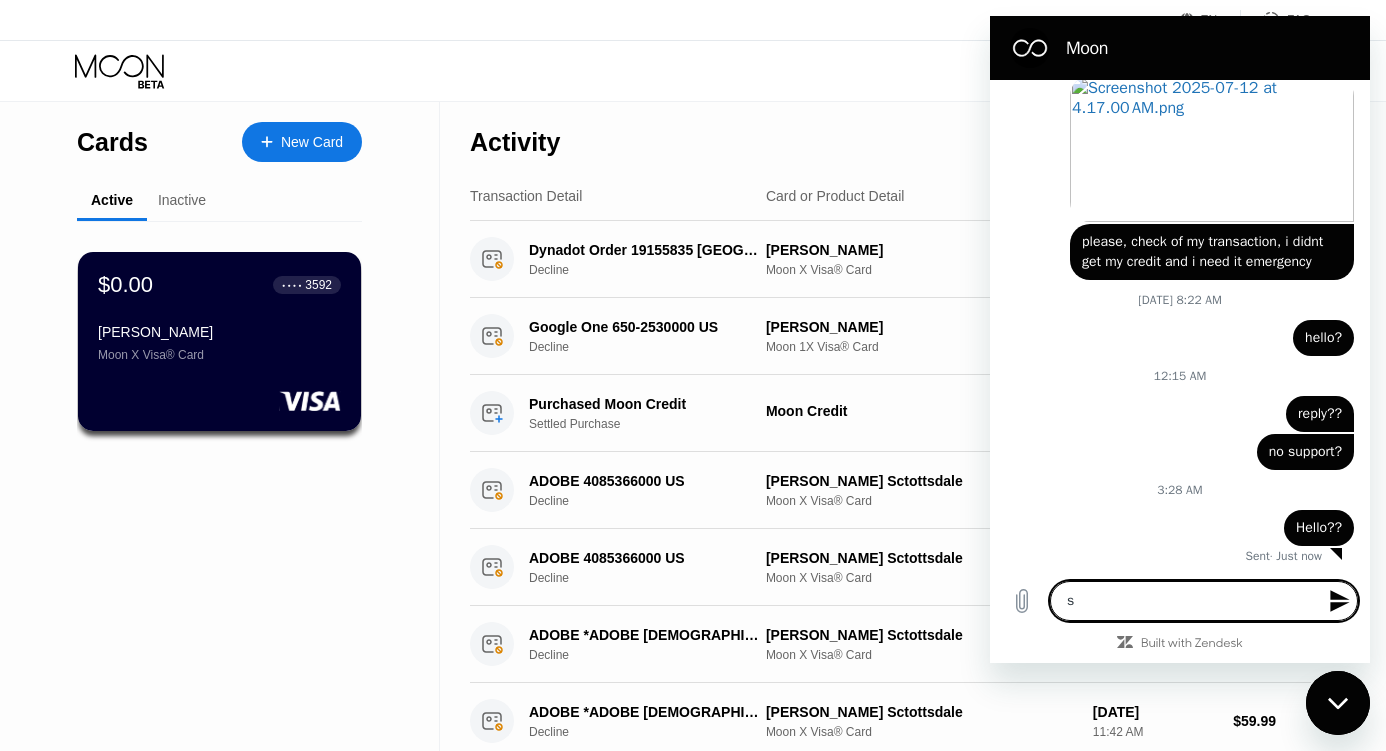 type on "sc" 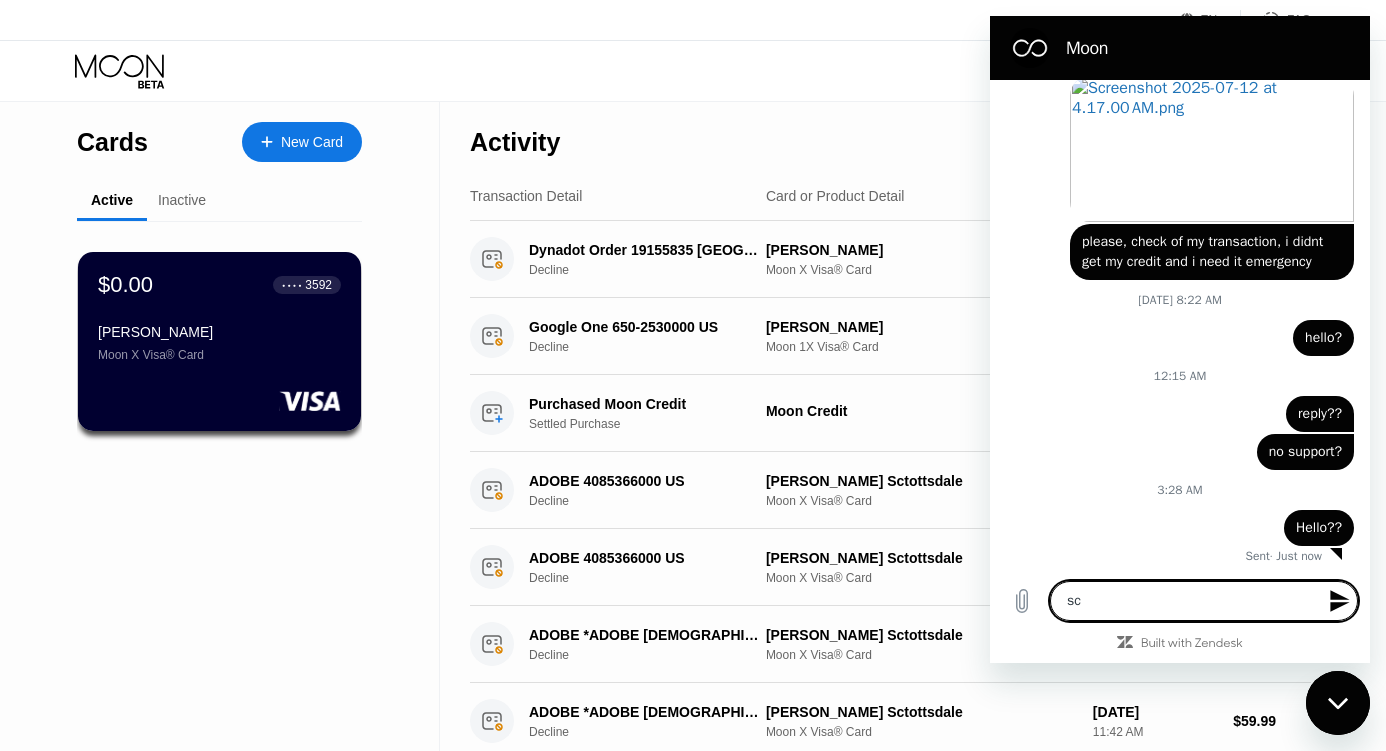type on "sca" 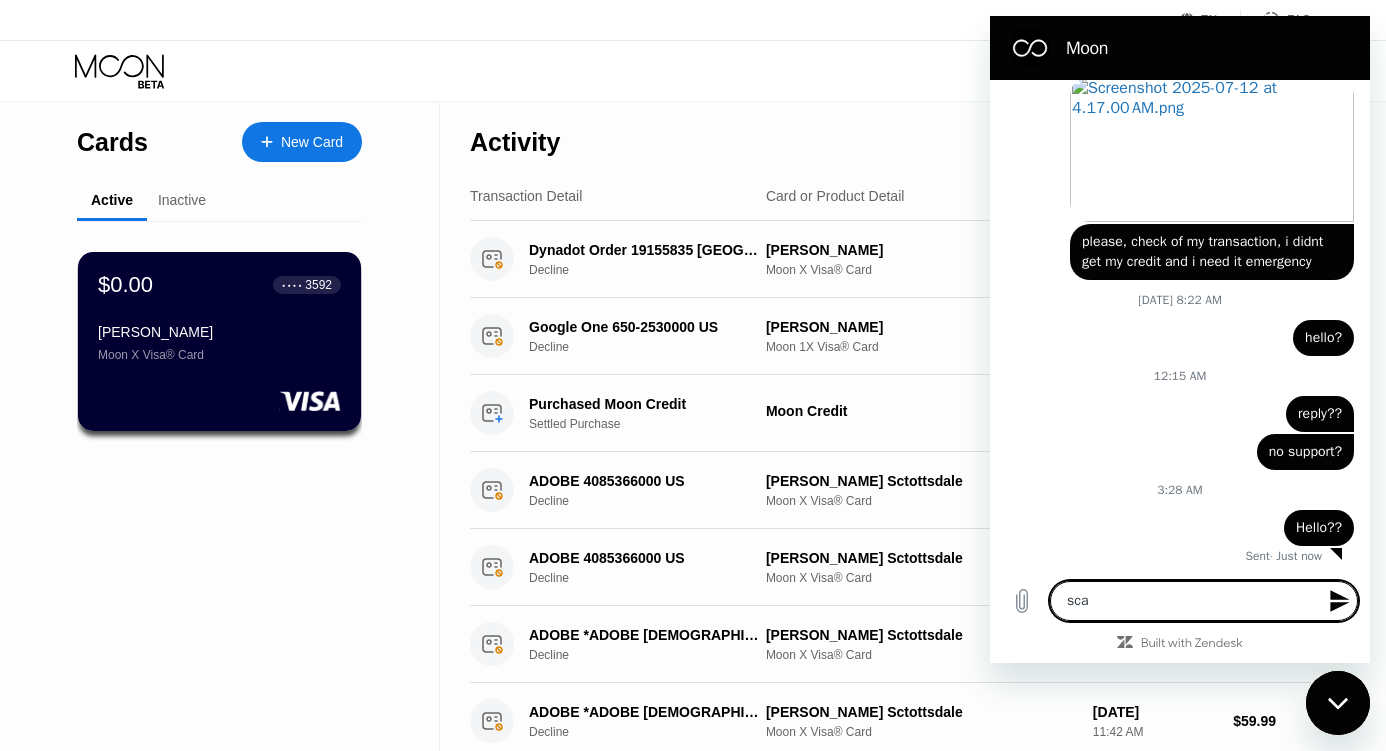 type on "sca," 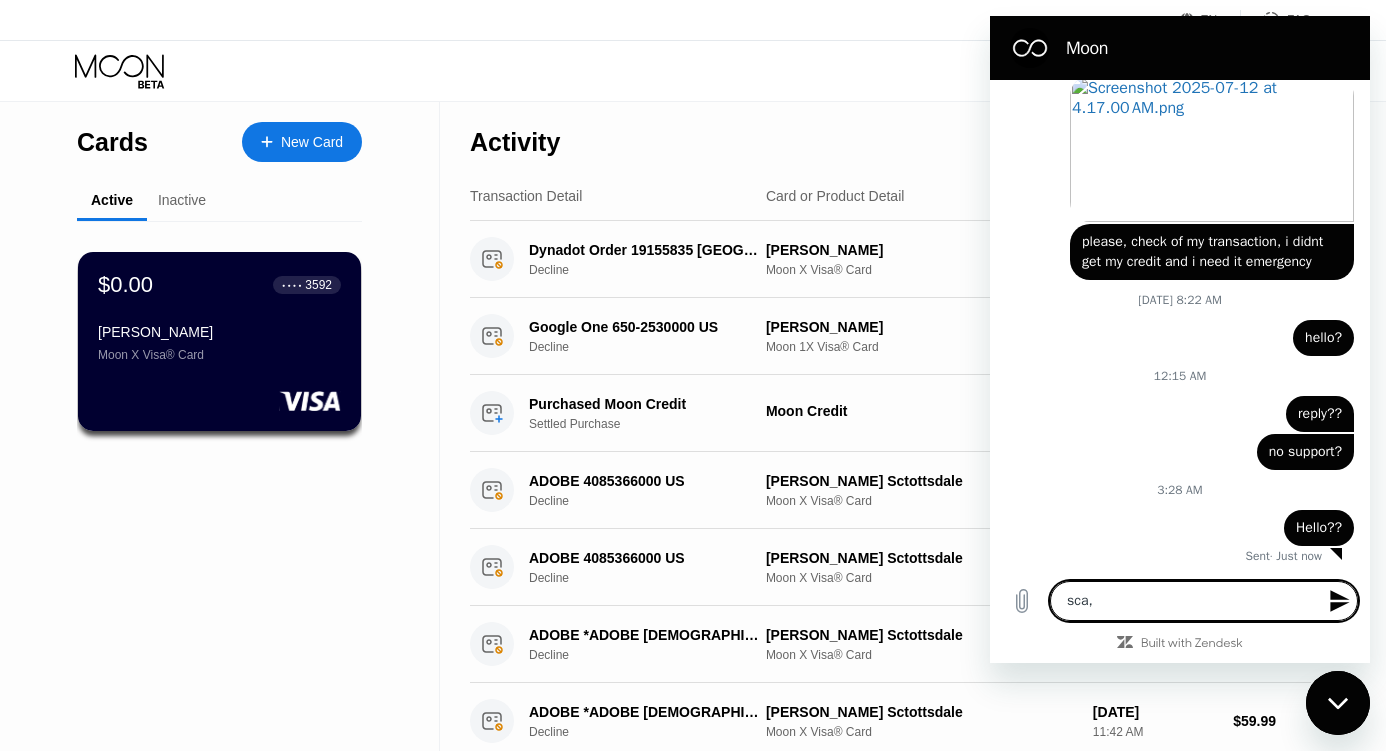 type on "sca,," 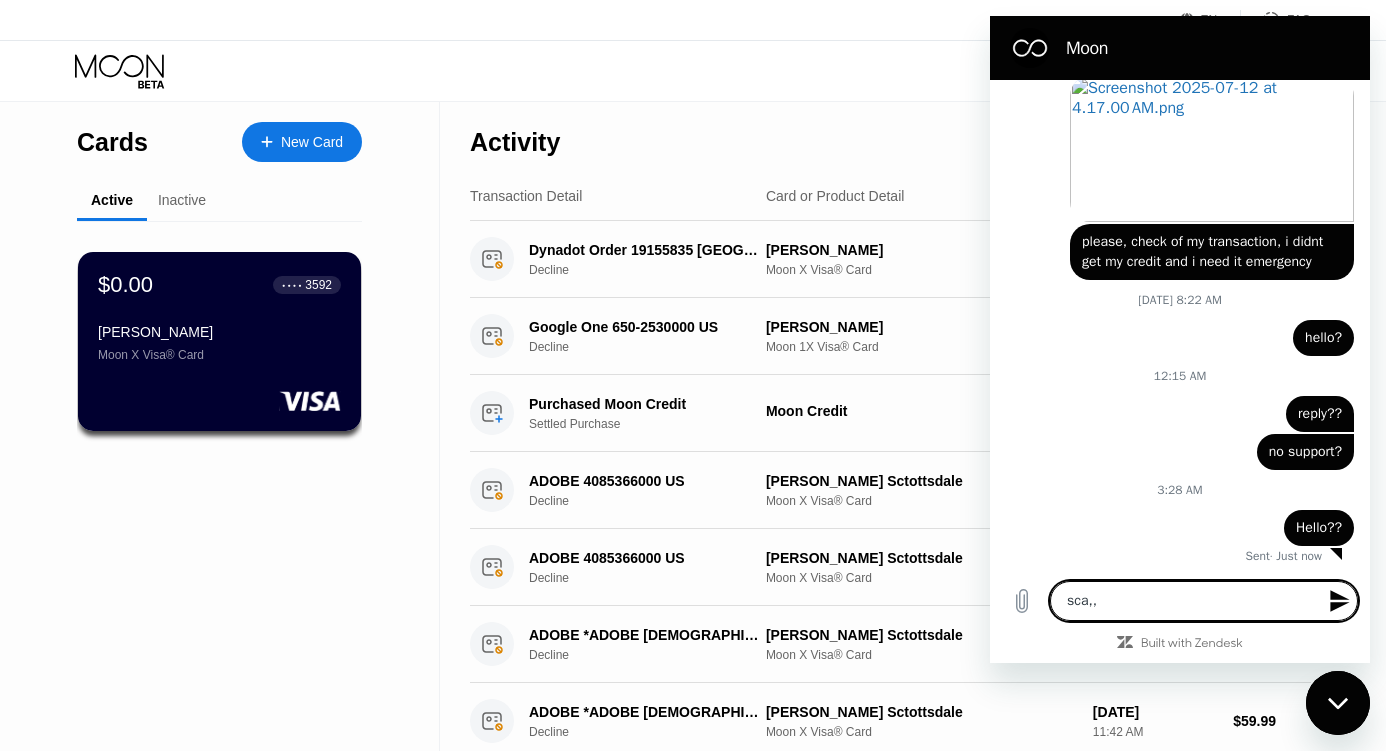 type on "sca," 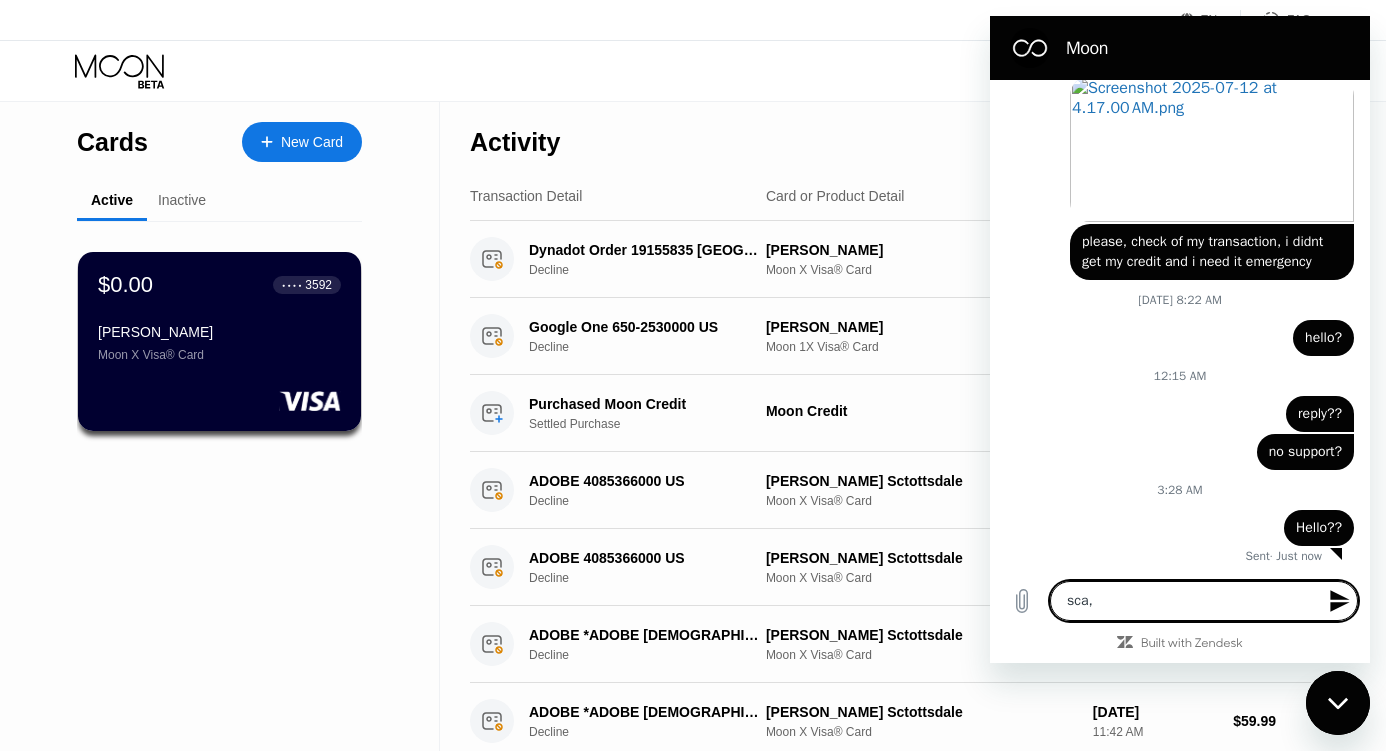 type on "sca" 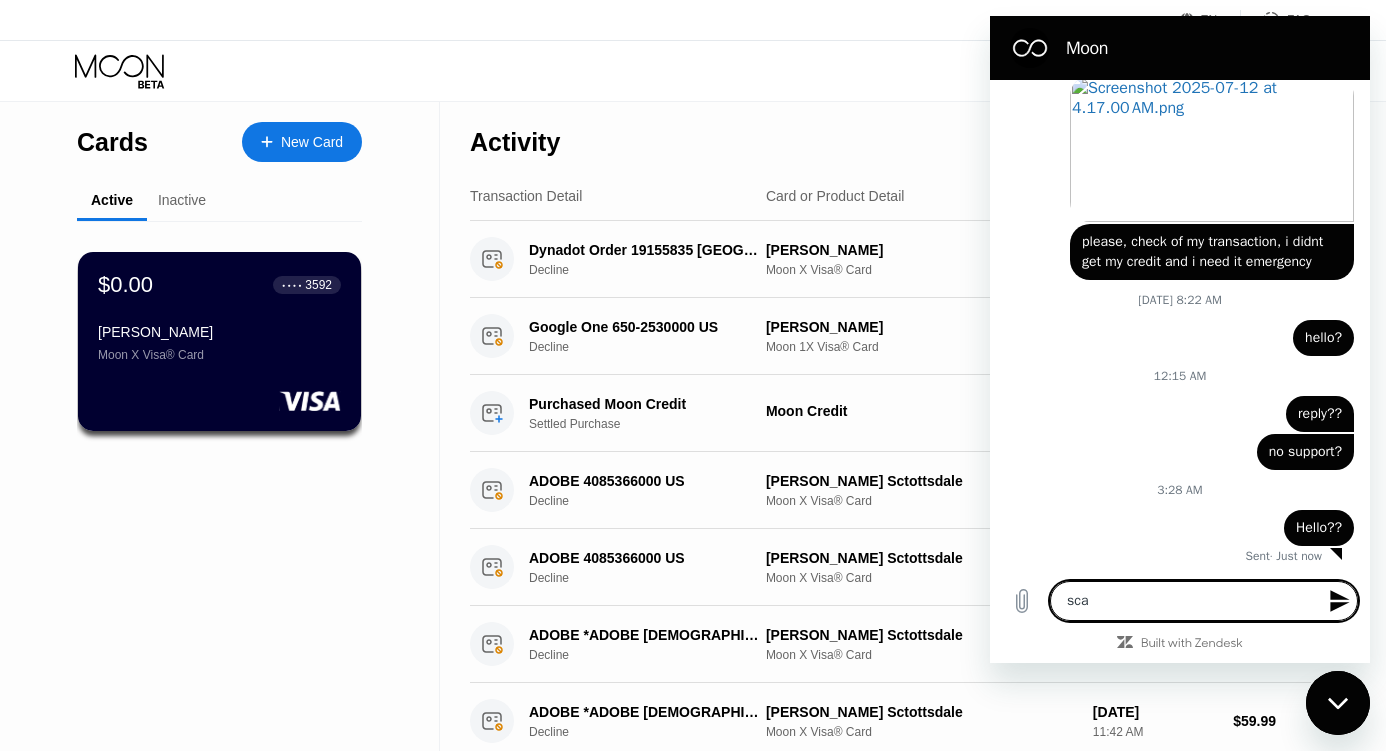 type on "sc" 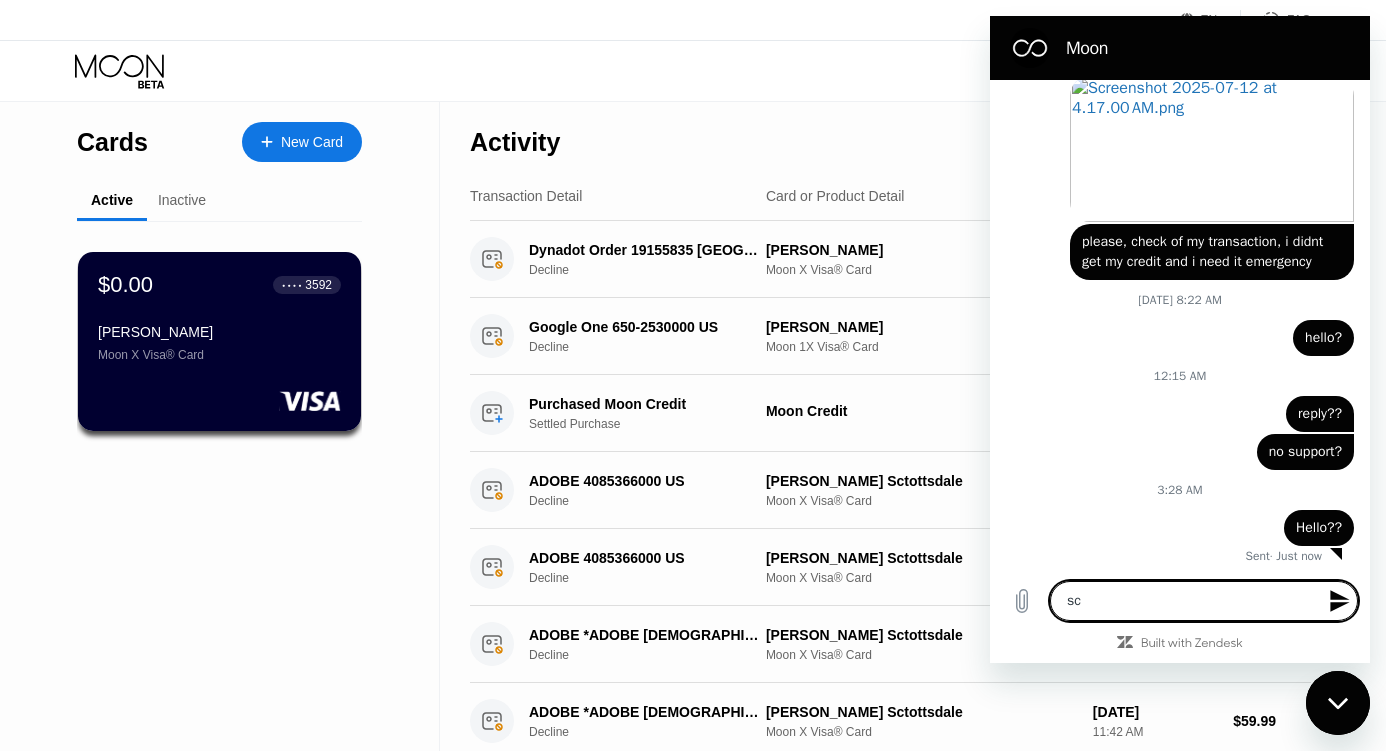 type on "s" 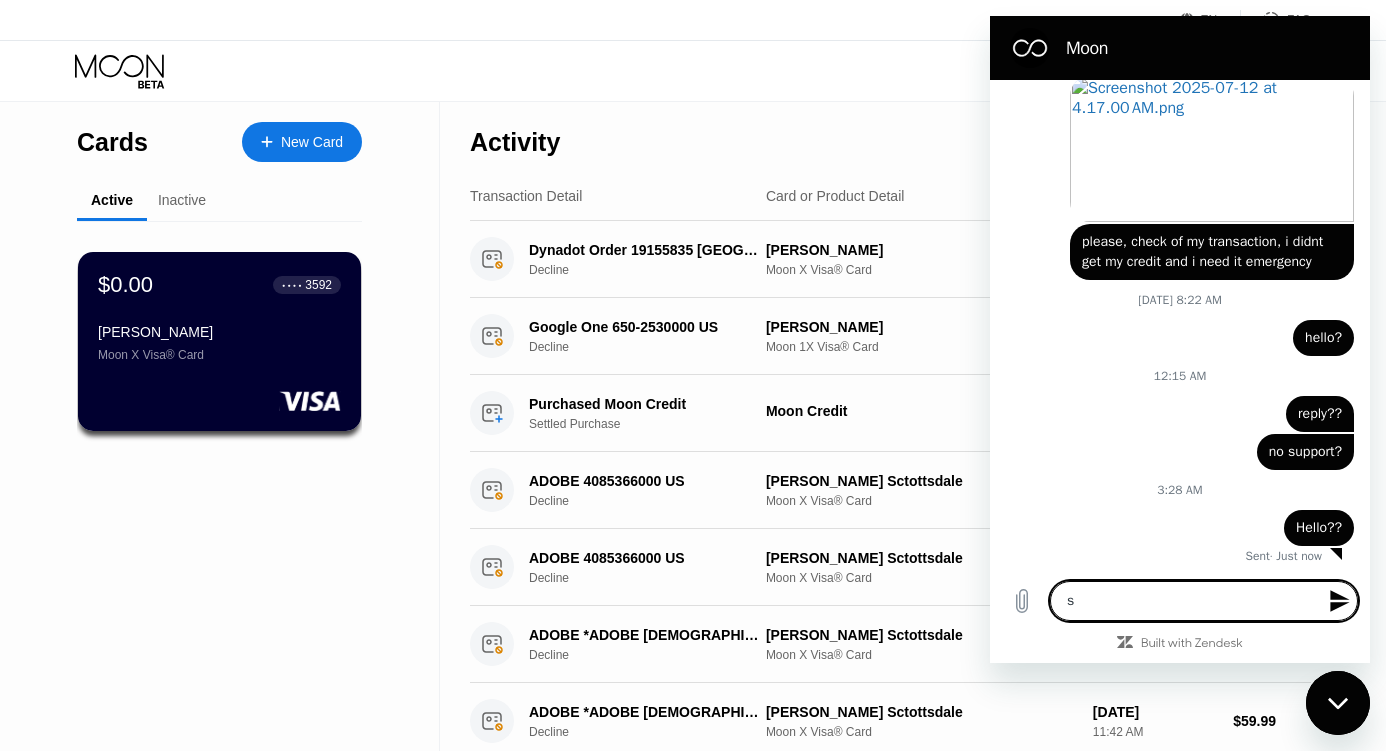 type 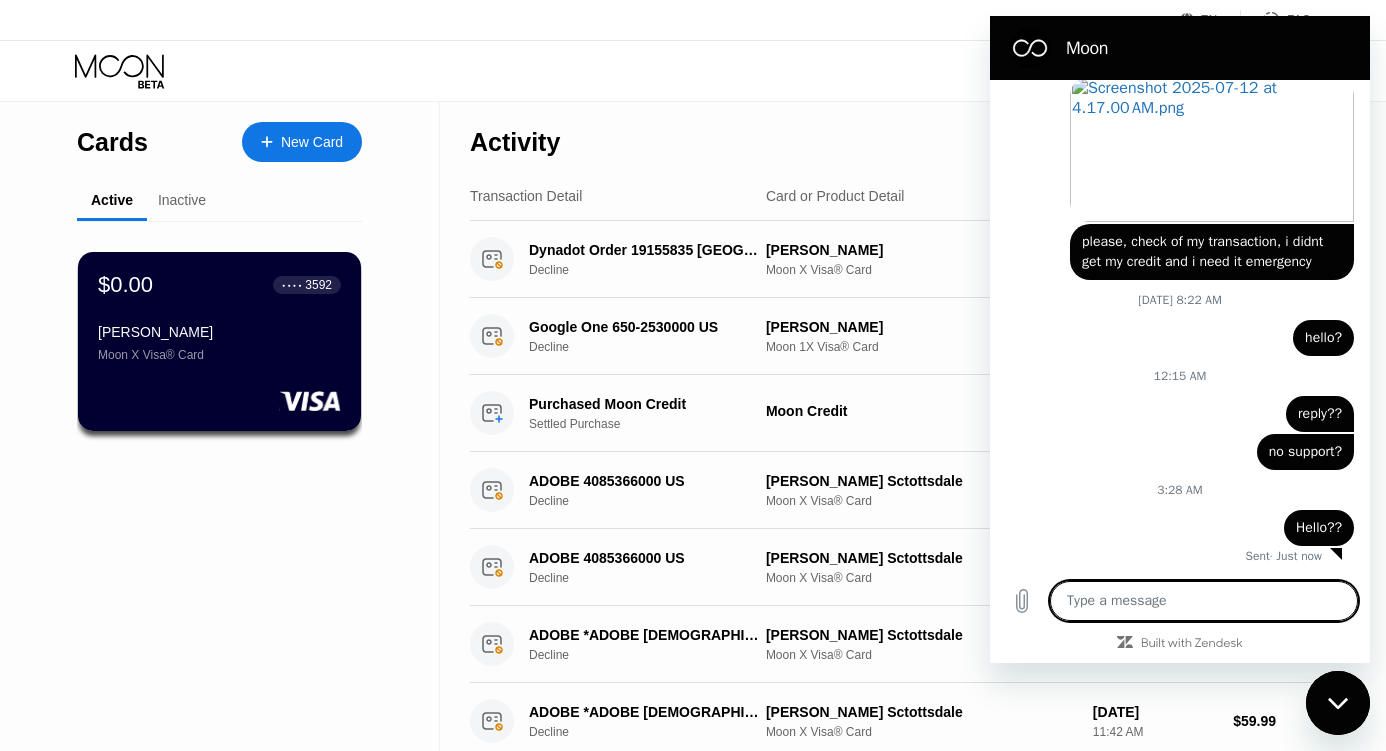 click 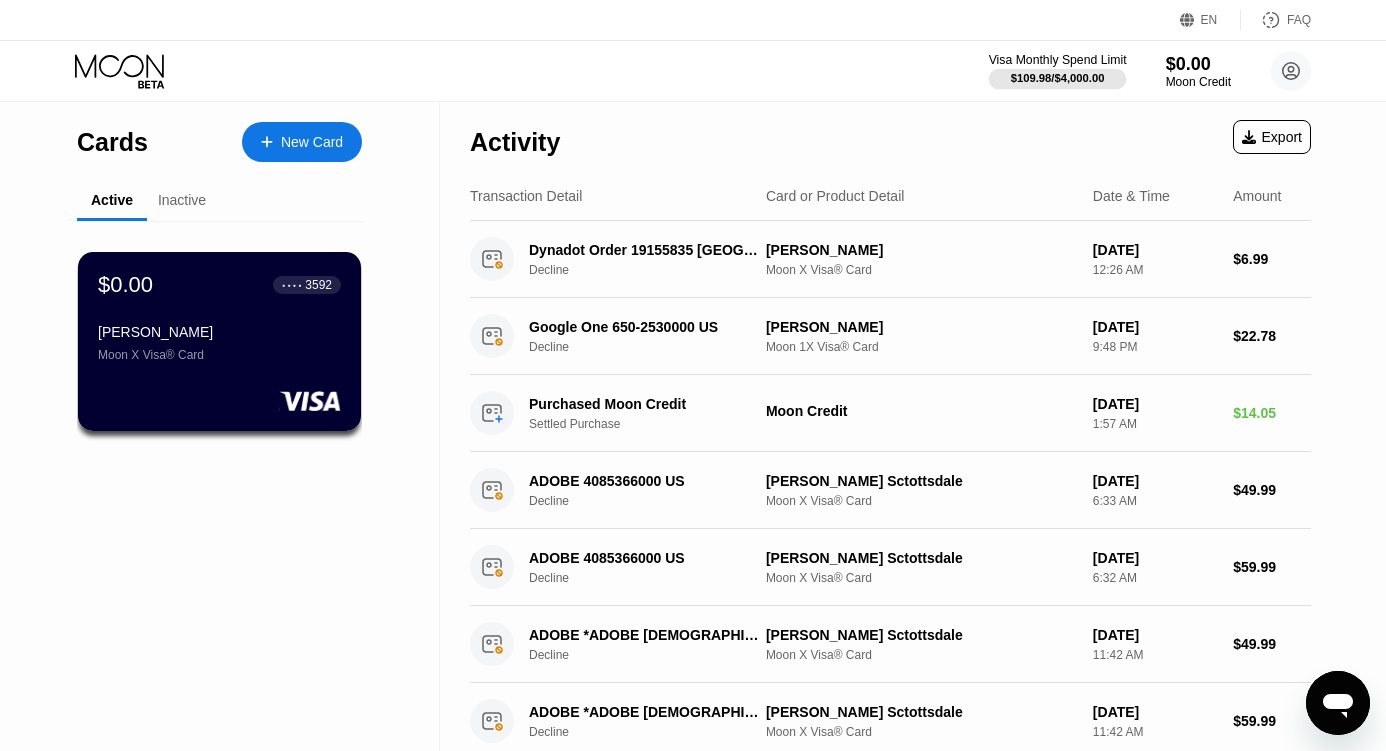 click on "$109.98 / $4,000.00" at bounding box center (1058, 78) 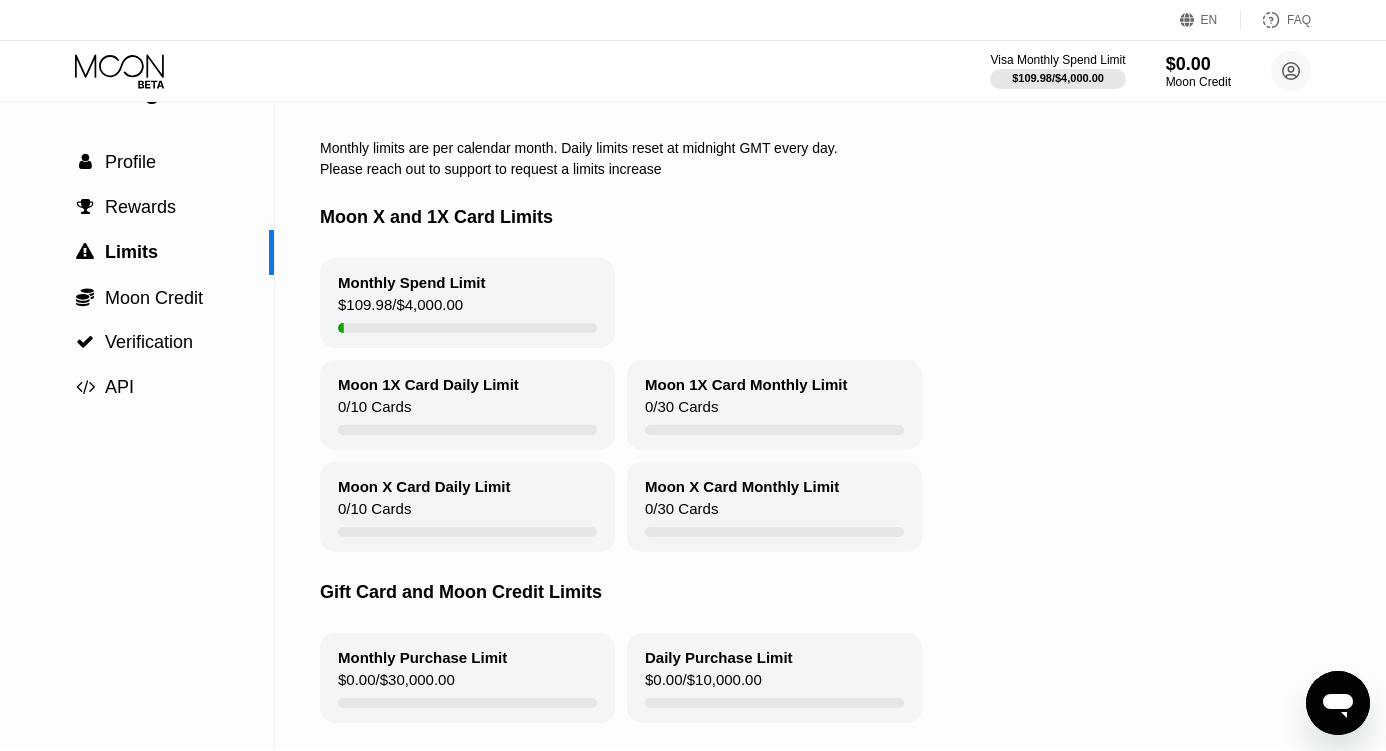 scroll, scrollTop: 69, scrollLeft: 0, axis: vertical 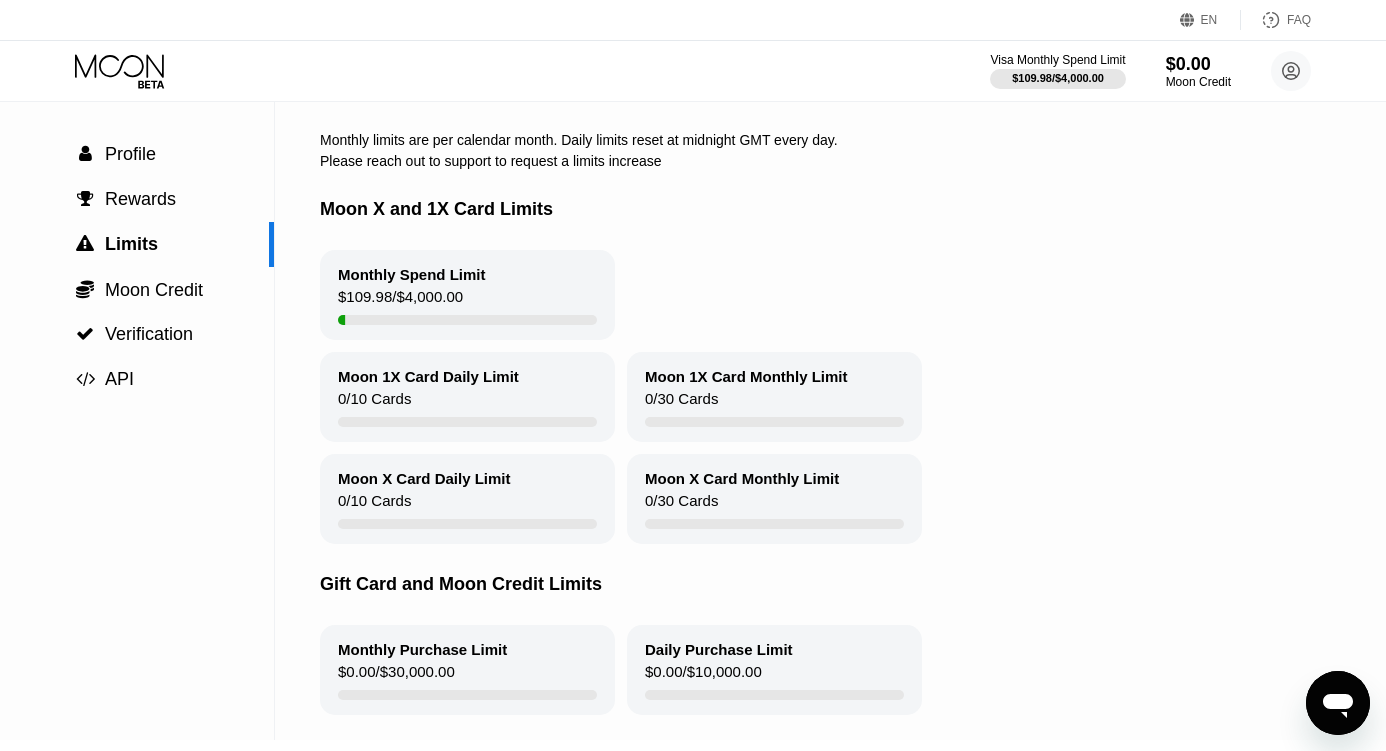click on "$109.98 / $4,000.00" at bounding box center [400, 301] 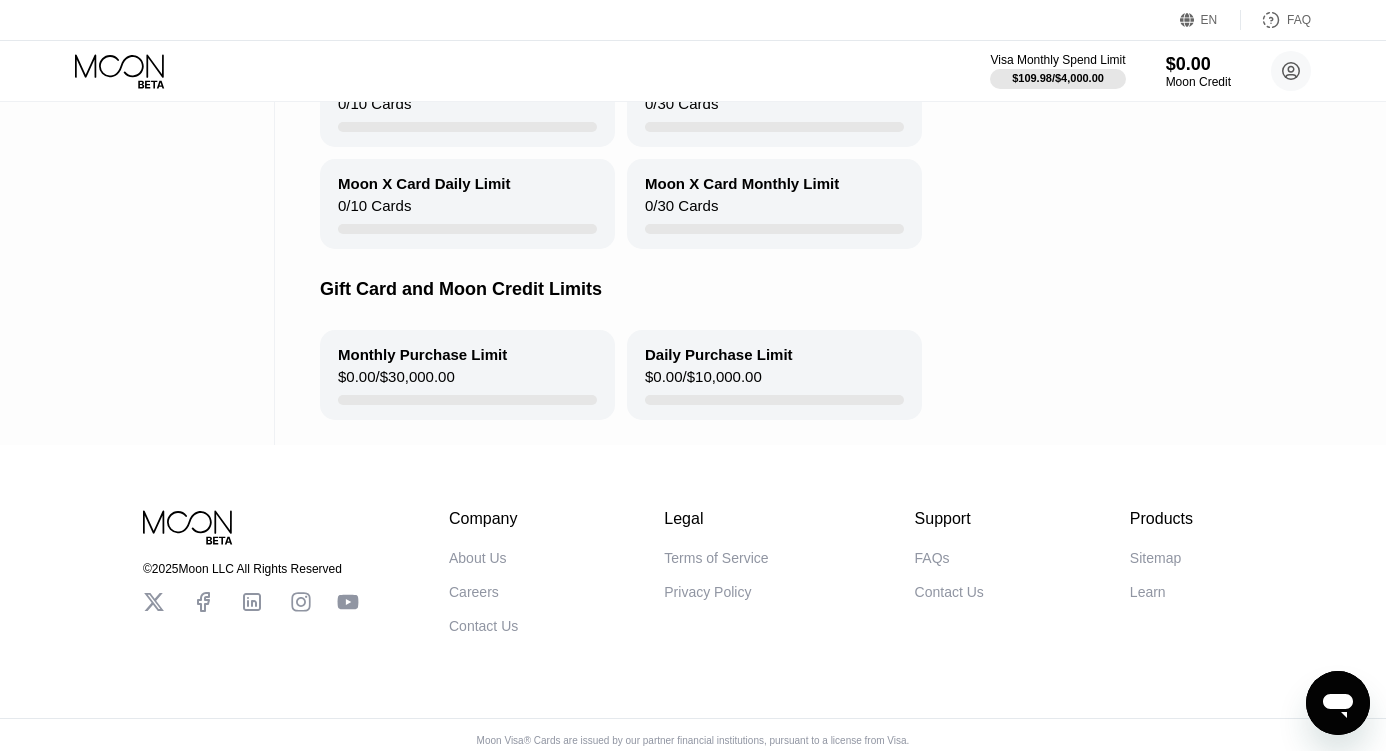 scroll, scrollTop: 380, scrollLeft: 0, axis: vertical 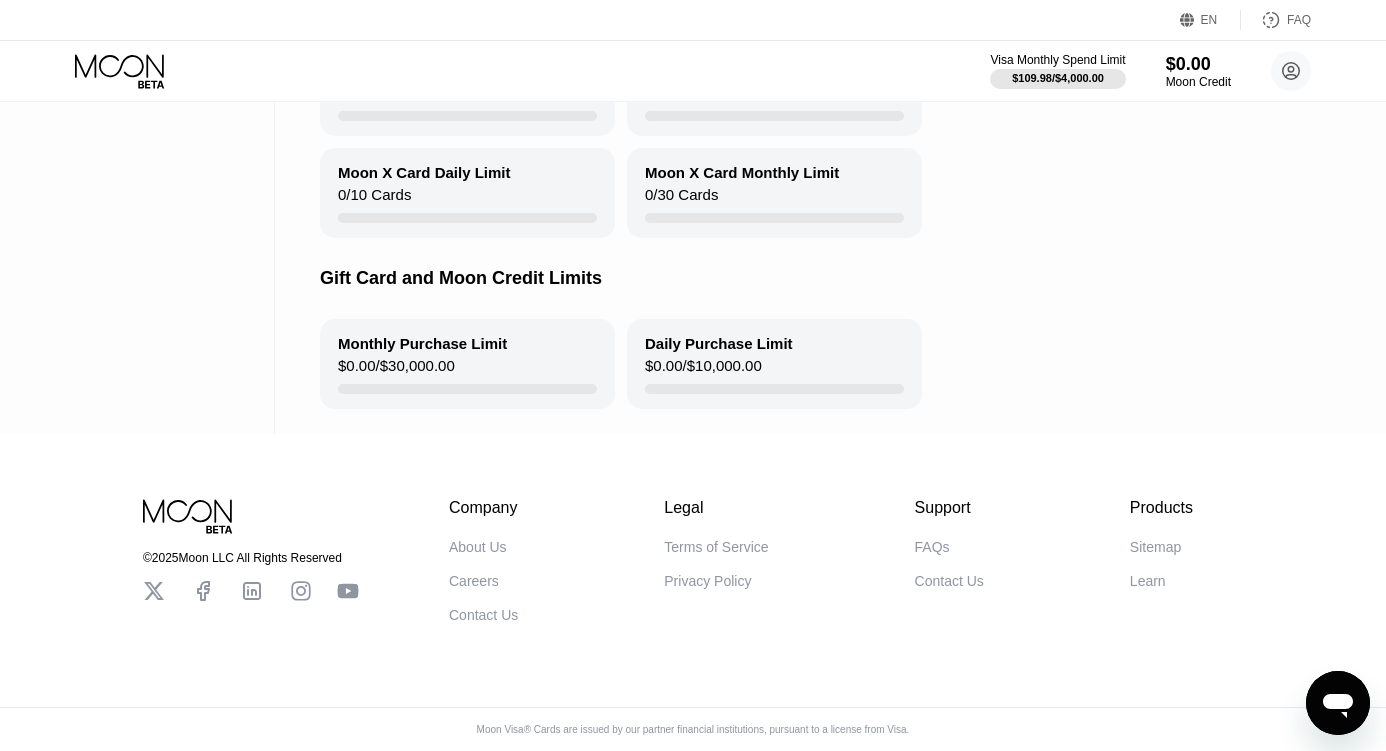click on "Sitemap" at bounding box center [1155, 547] 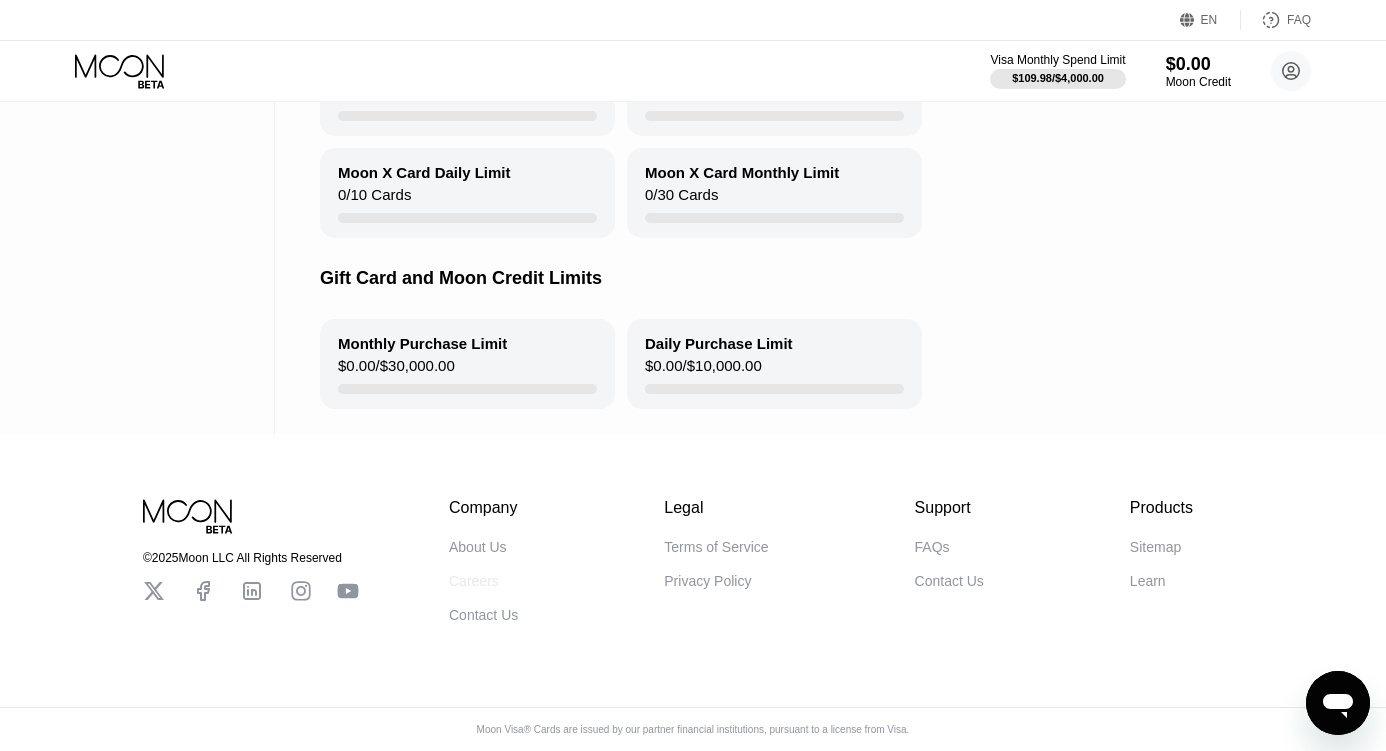 click on "Careers" at bounding box center [474, 581] 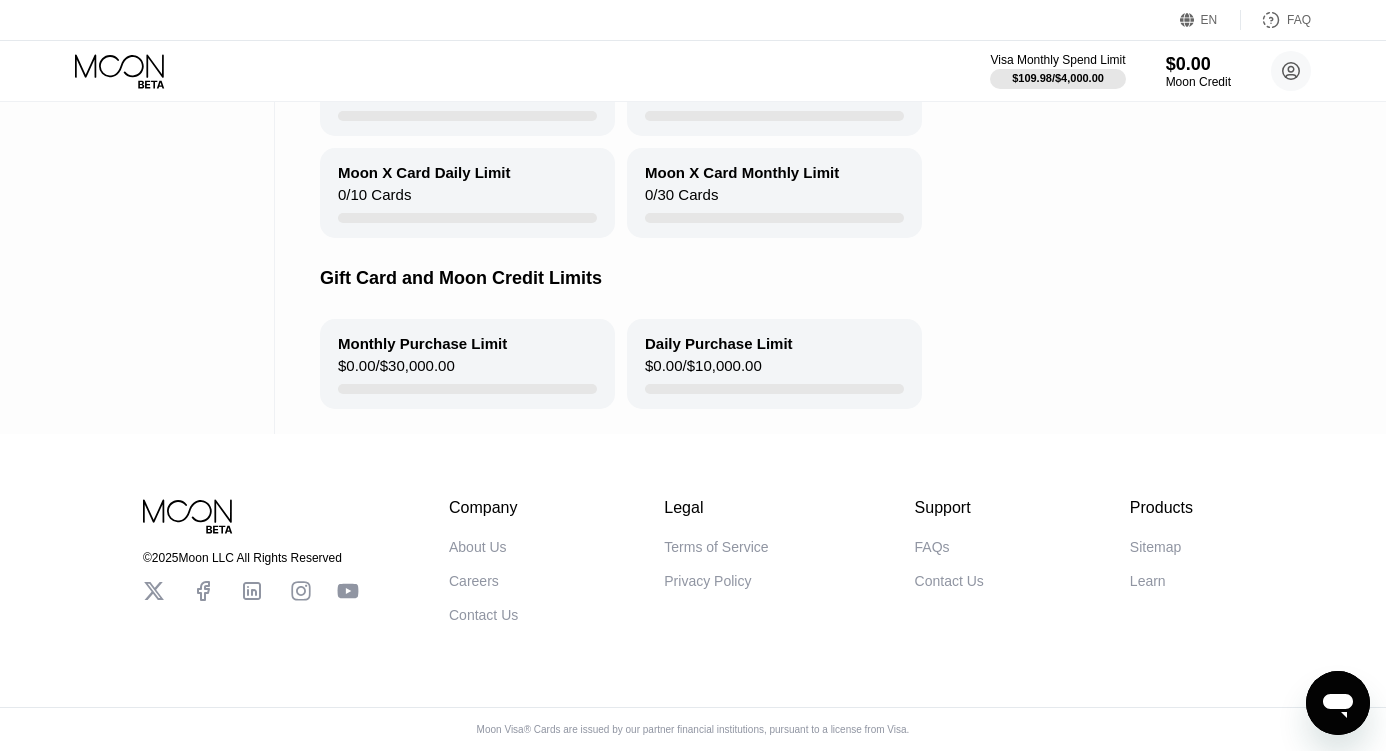 type on "x" 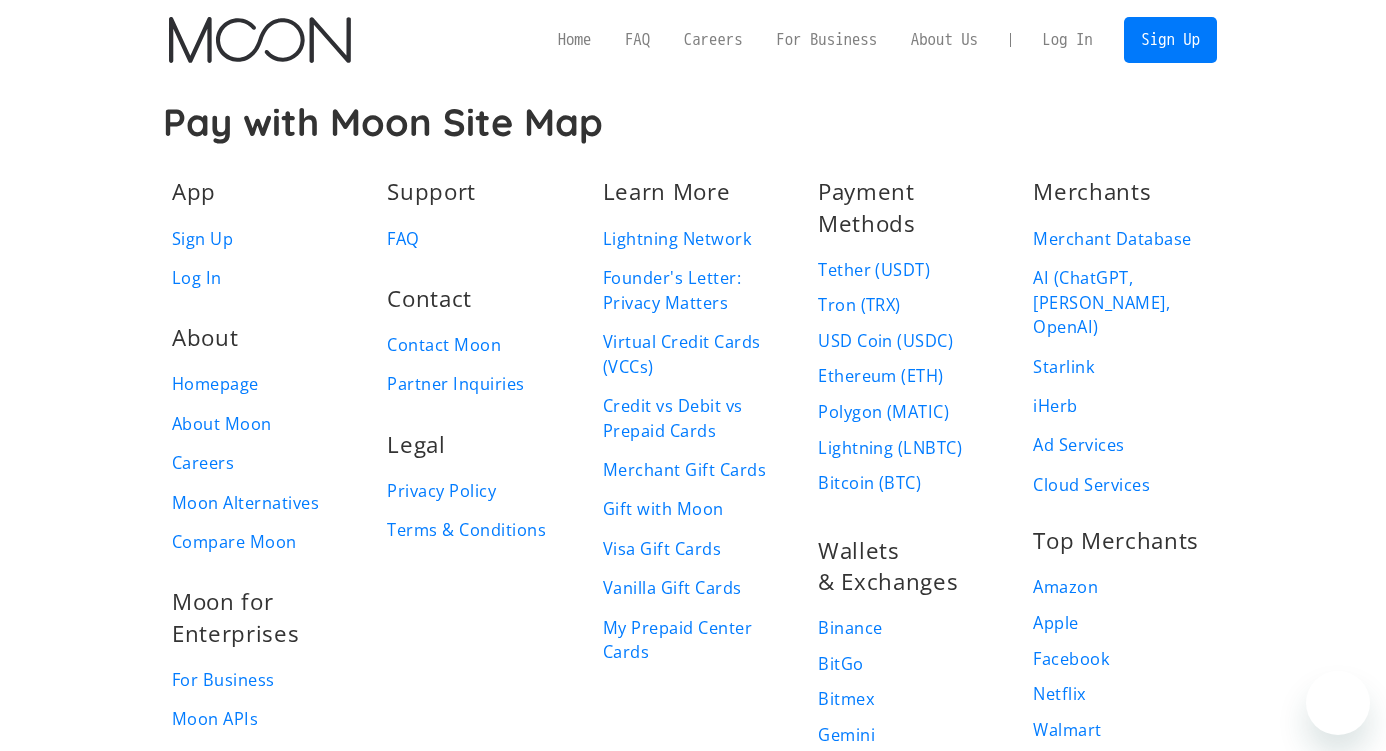 scroll, scrollTop: 0, scrollLeft: 0, axis: both 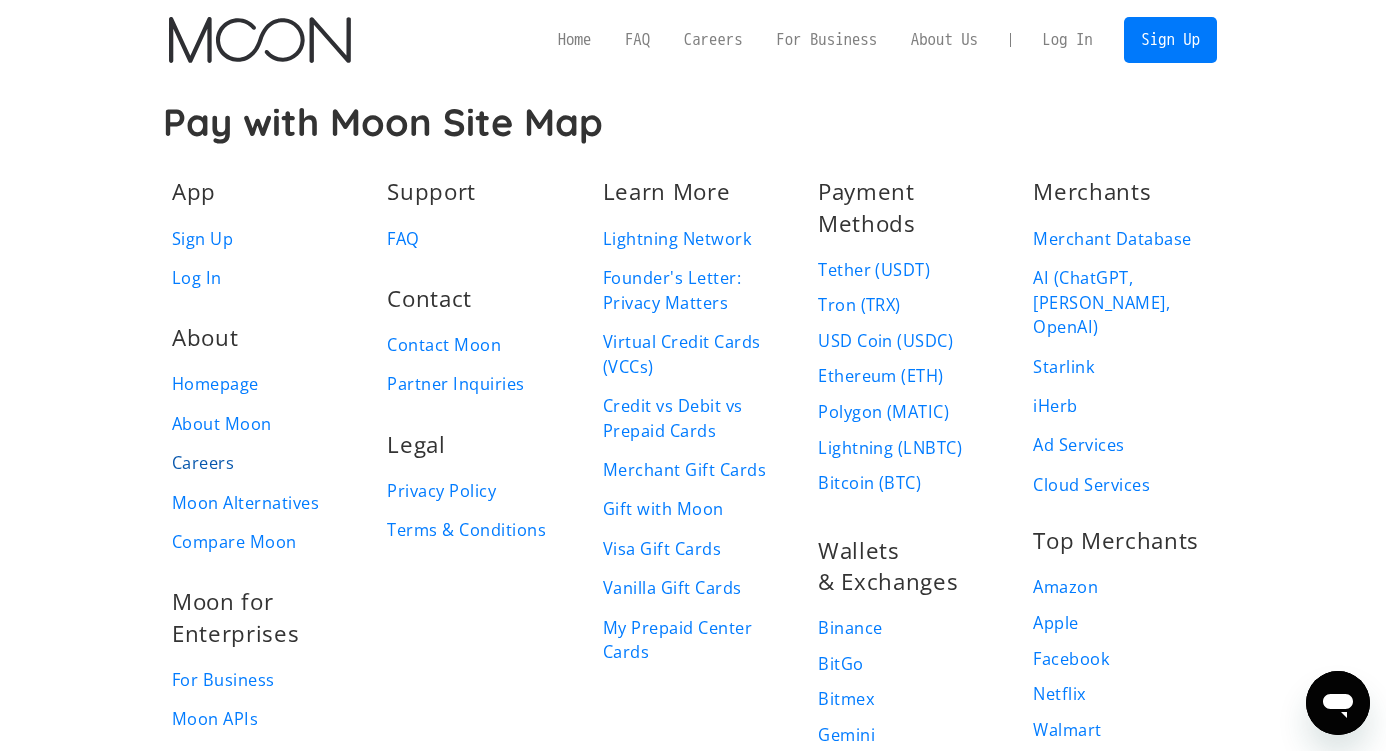 click on "Careers" at bounding box center [203, 463] 